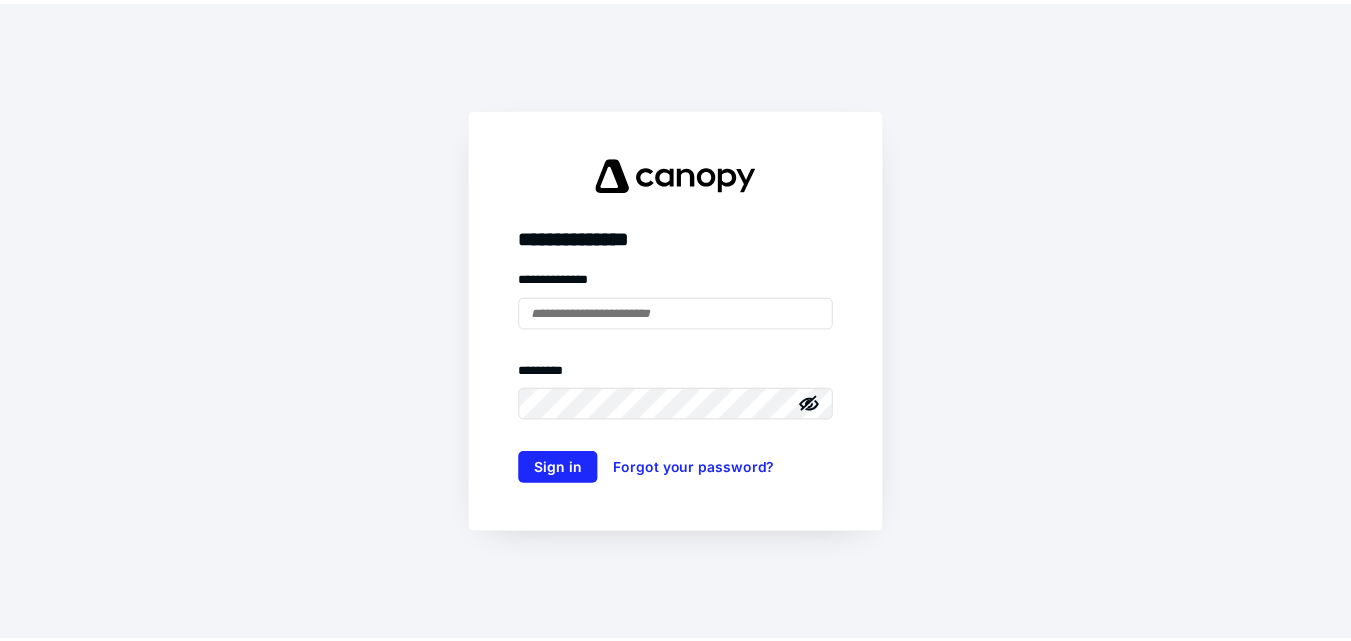 scroll, scrollTop: 0, scrollLeft: 0, axis: both 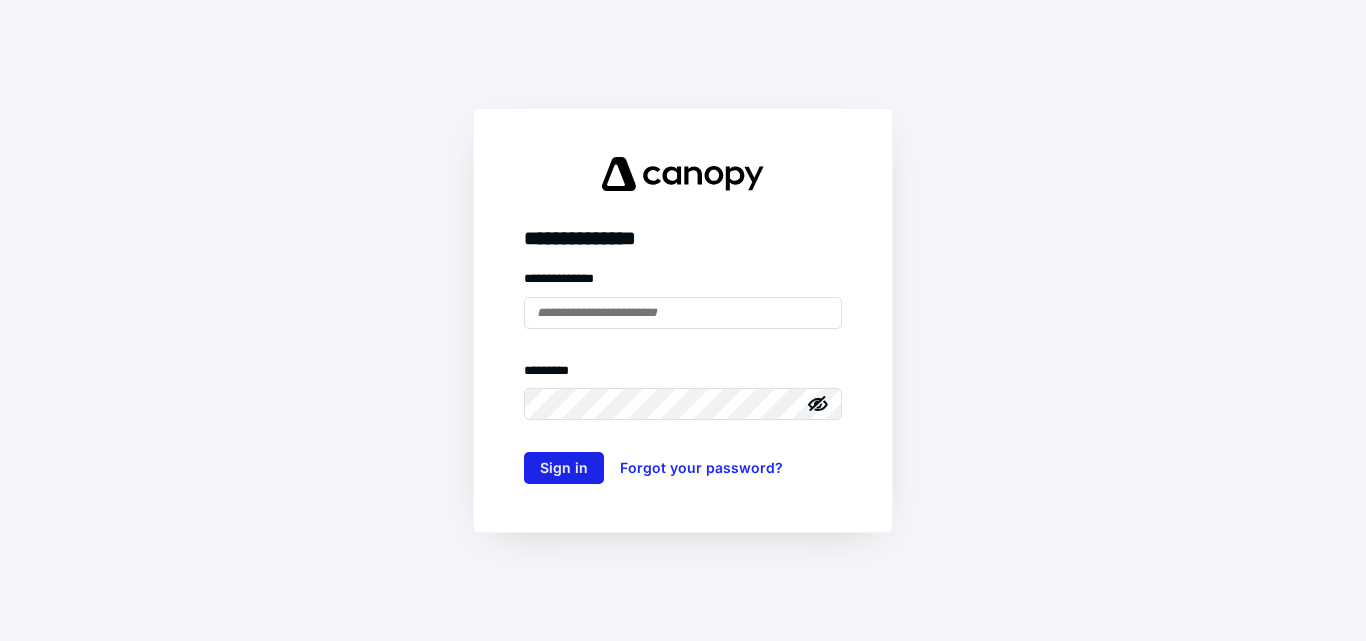 type on "**********" 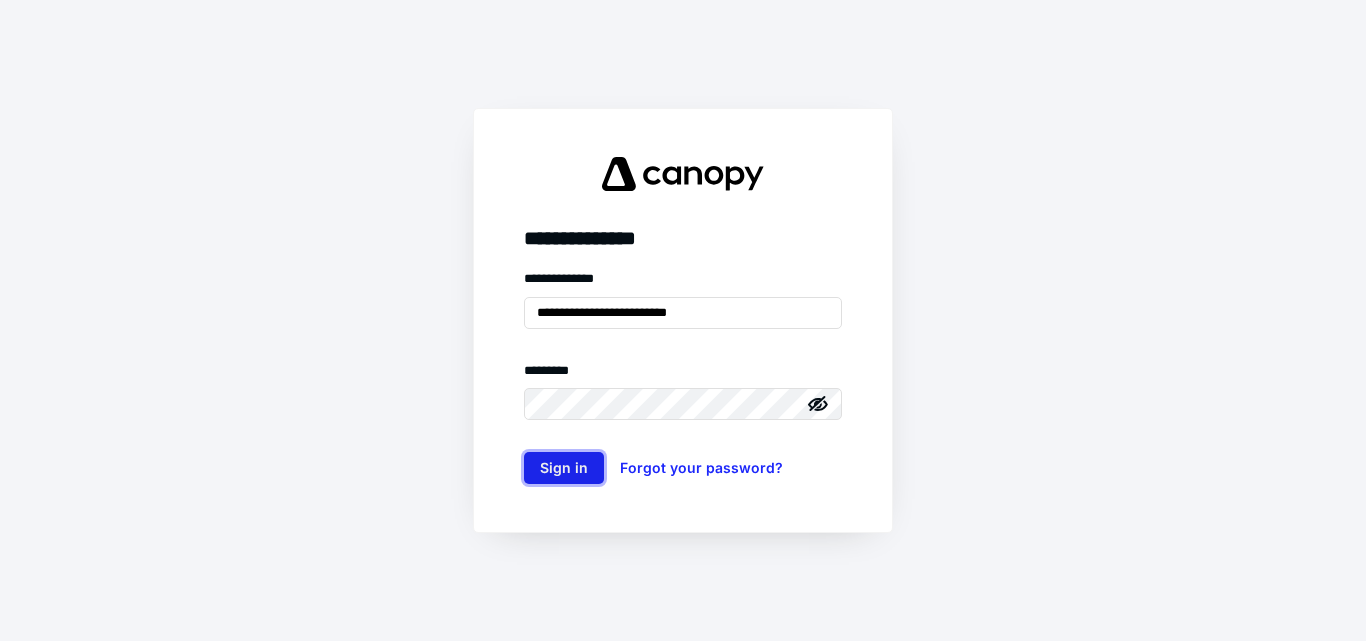 click on "Sign in" at bounding box center [564, 468] 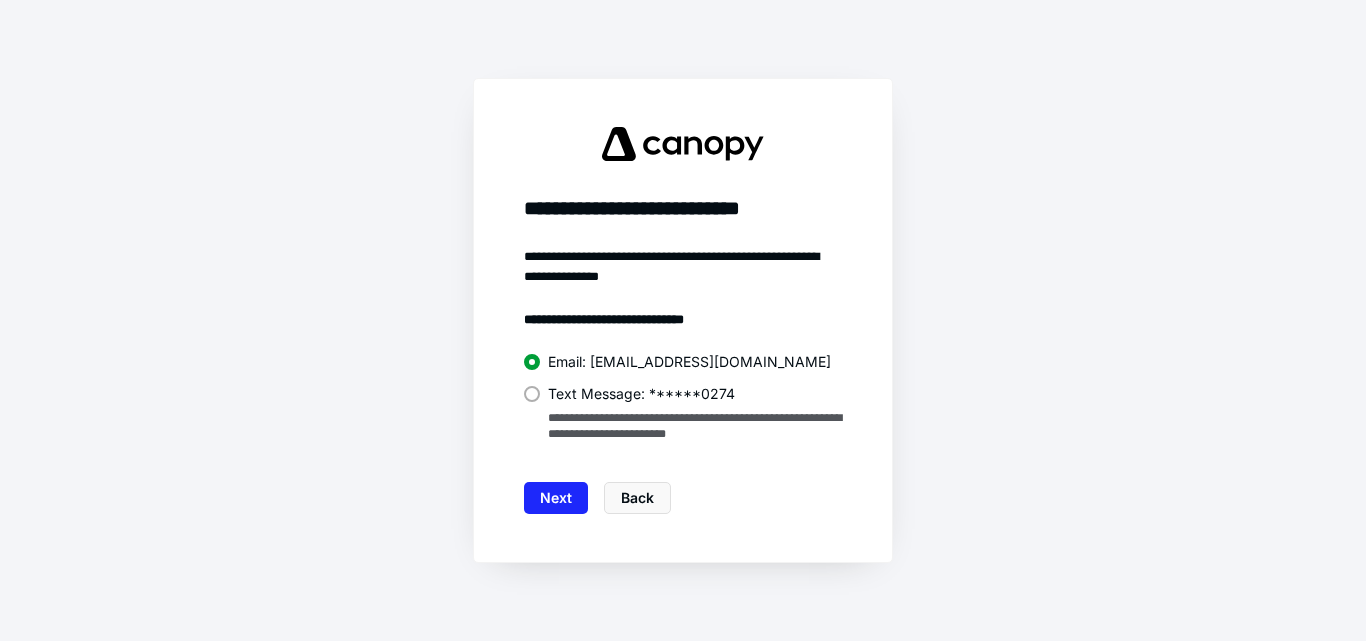 drag, startPoint x: 565, startPoint y: 395, endPoint x: 571, endPoint y: 430, distance: 35.510563 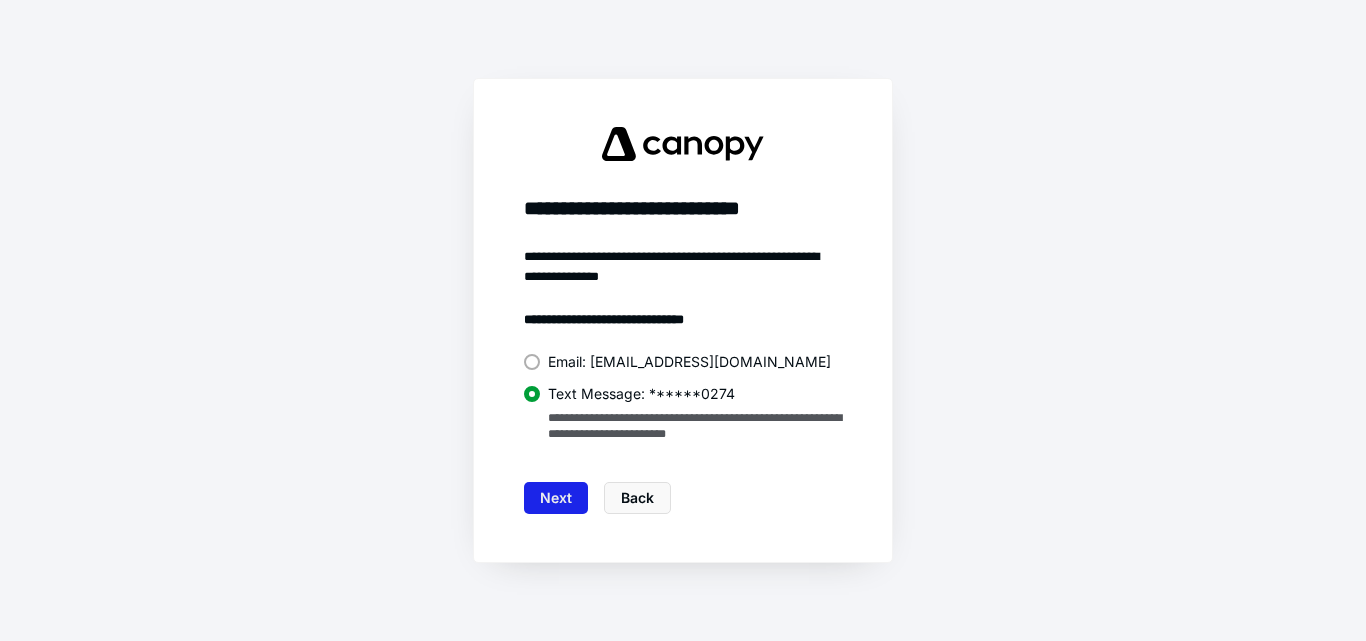click on "Next" at bounding box center [556, 498] 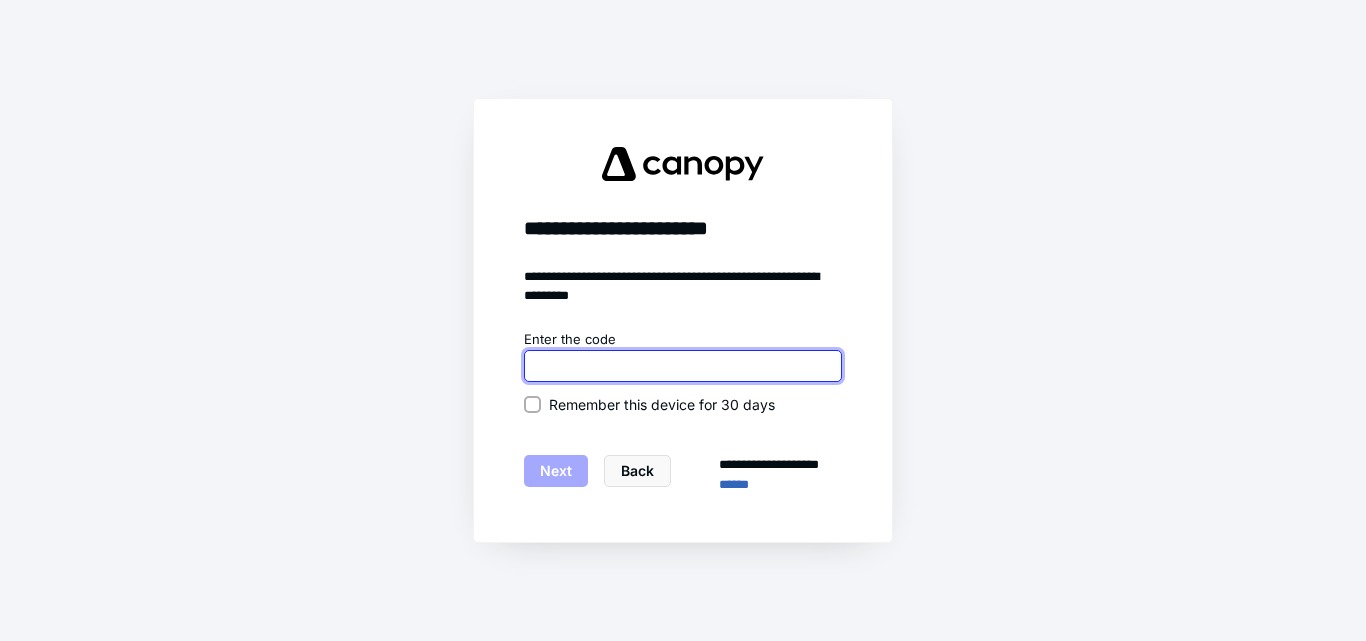 click at bounding box center (683, 366) 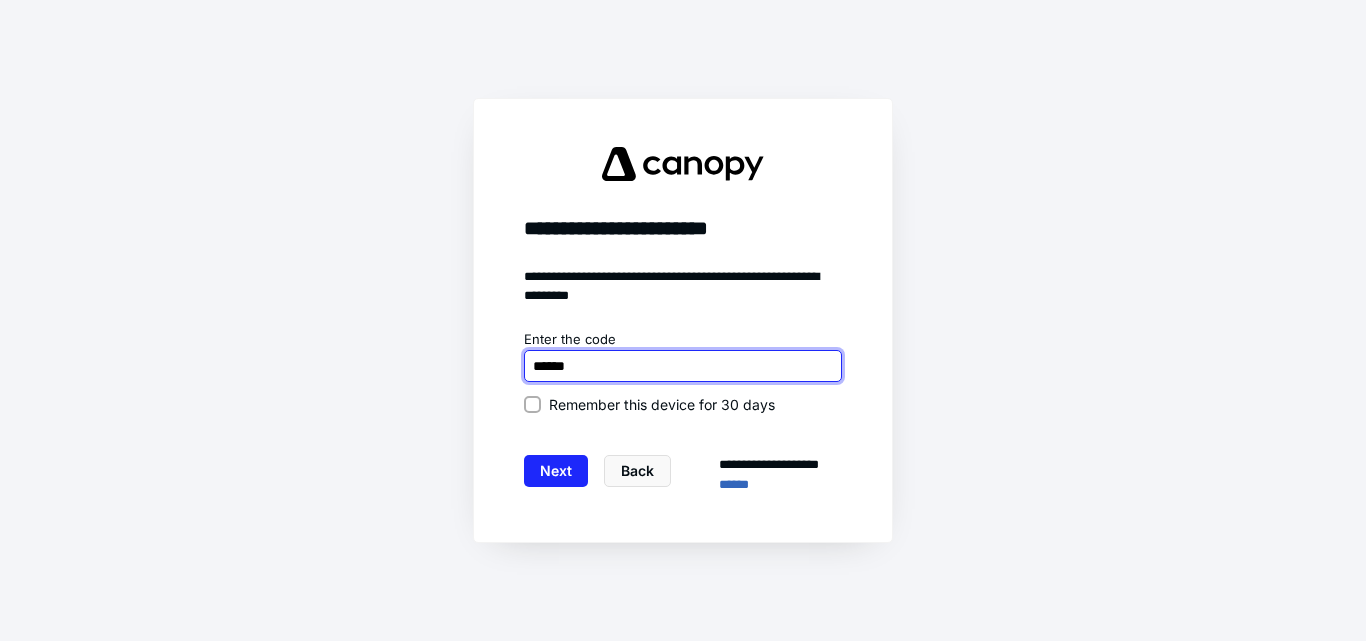 type on "******" 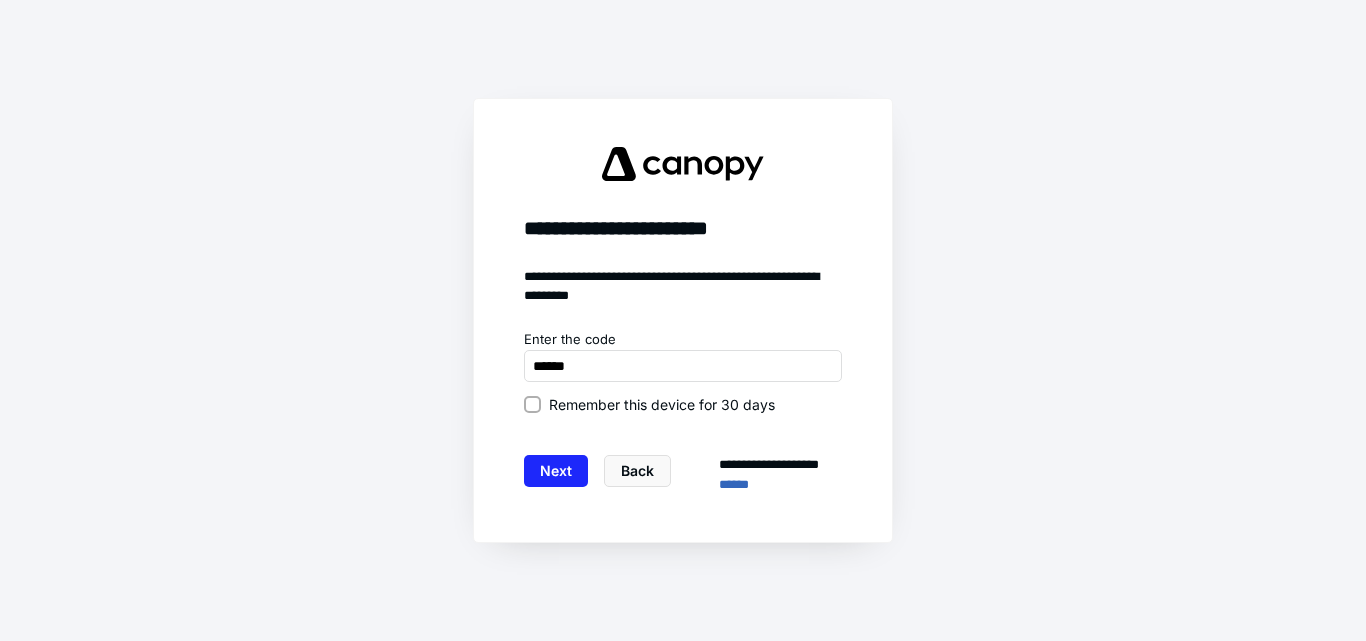 click on "Remember this device for 30 days" at bounding box center [662, 404] 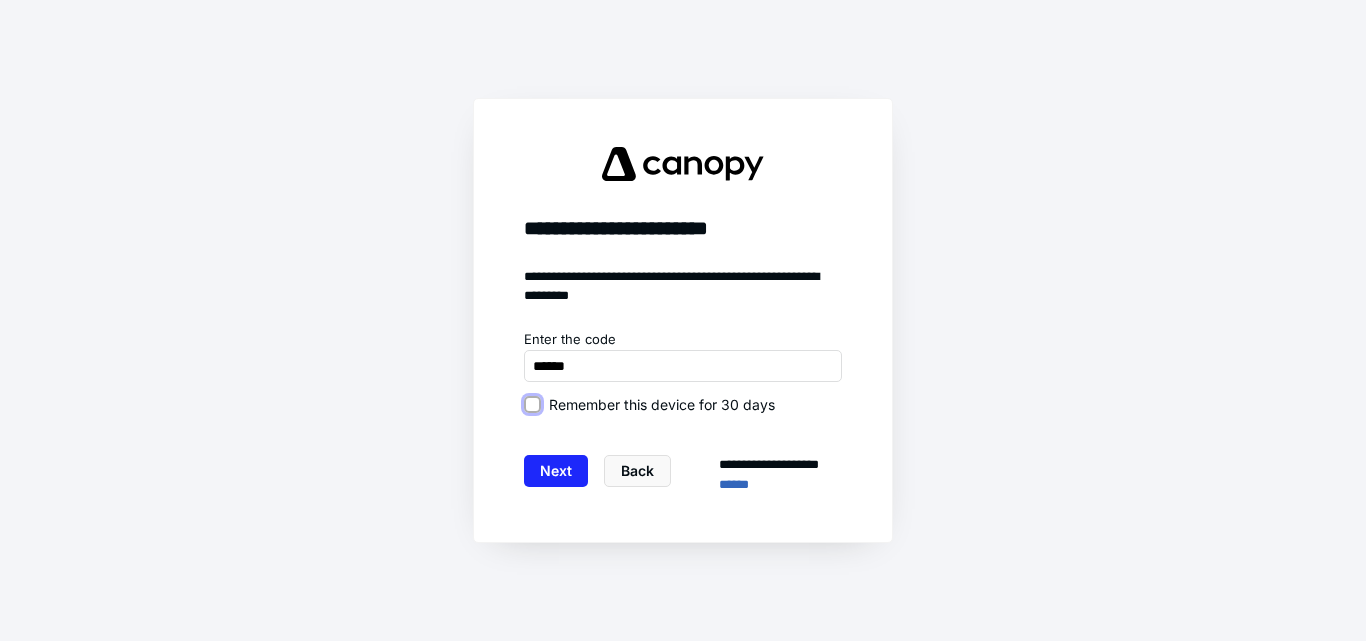 click on "Remember this device for 30 days" at bounding box center [532, 404] 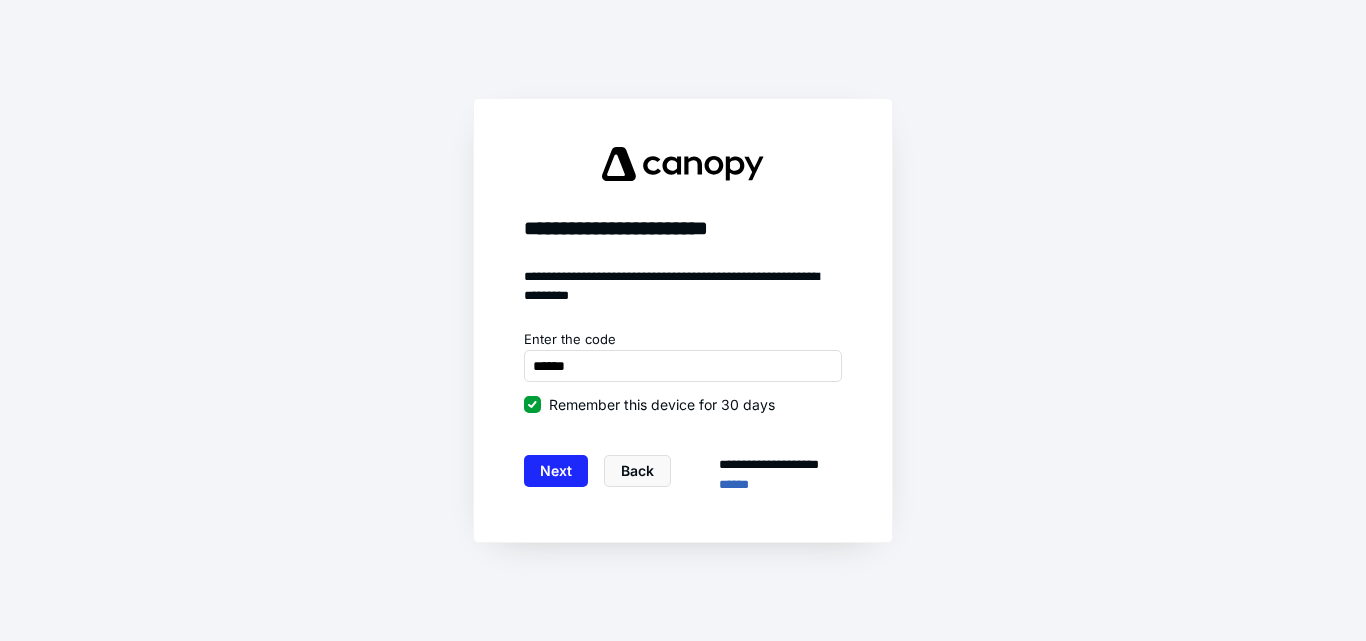 click on "**********" at bounding box center [683, 412] 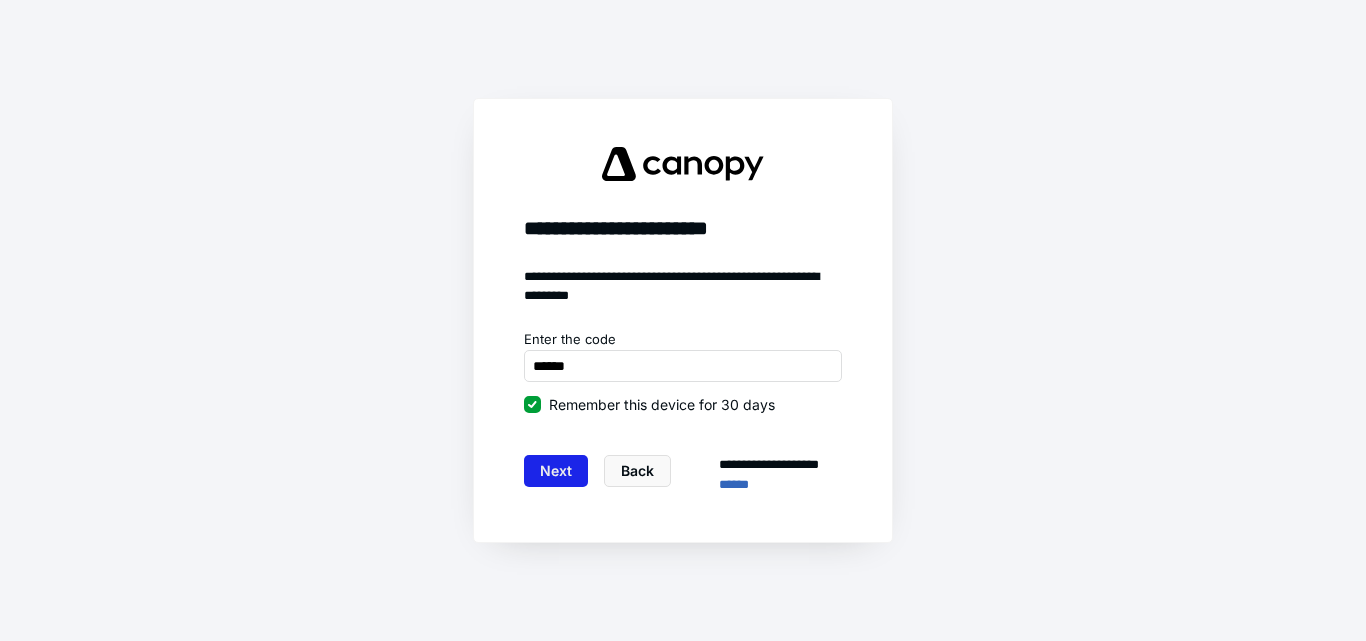 click on "Next" at bounding box center (556, 471) 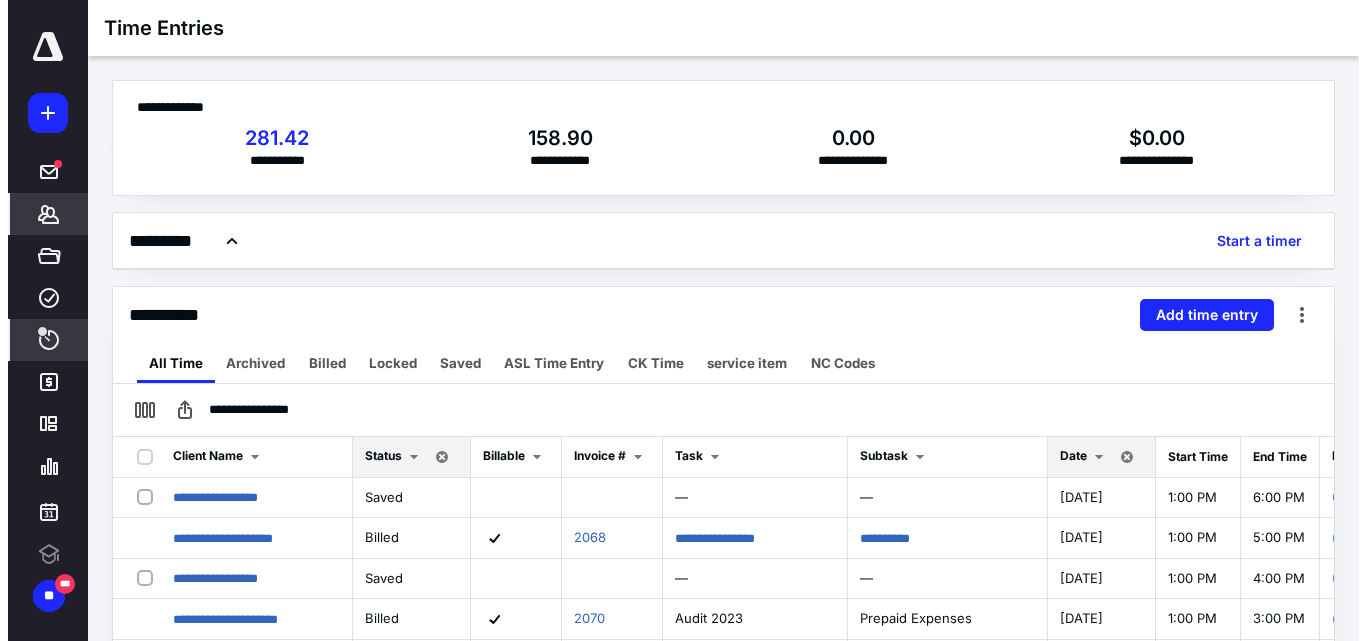 scroll, scrollTop: 0, scrollLeft: 0, axis: both 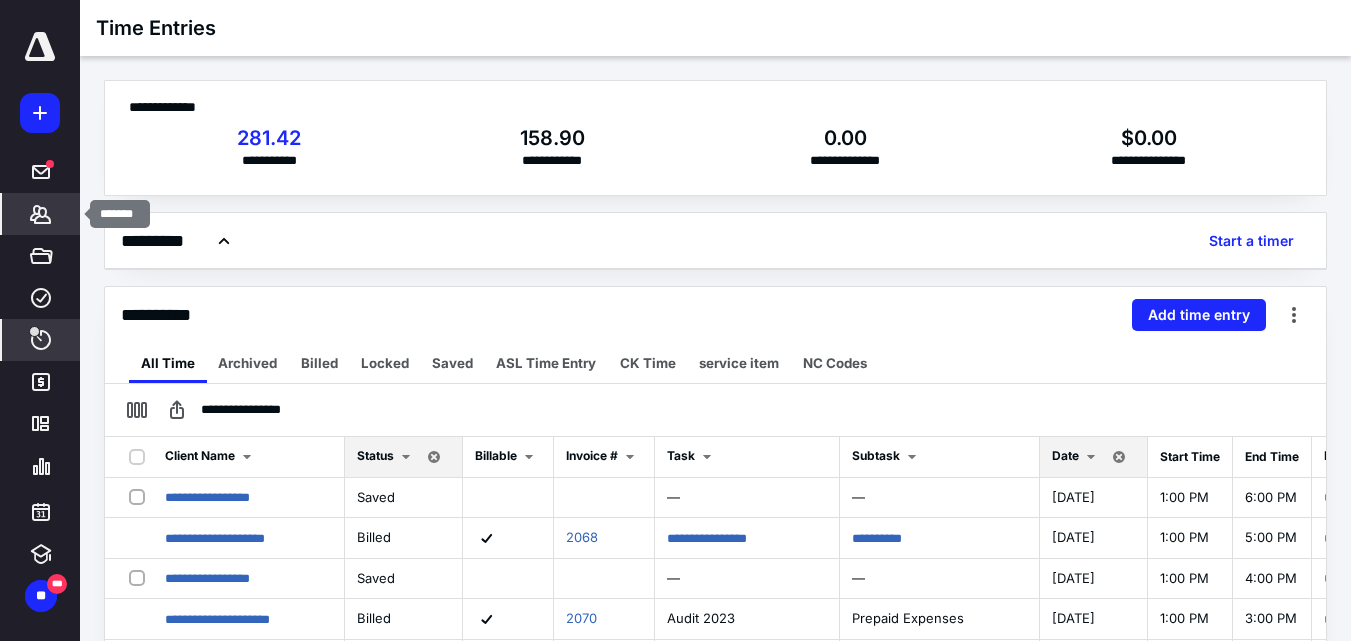 click 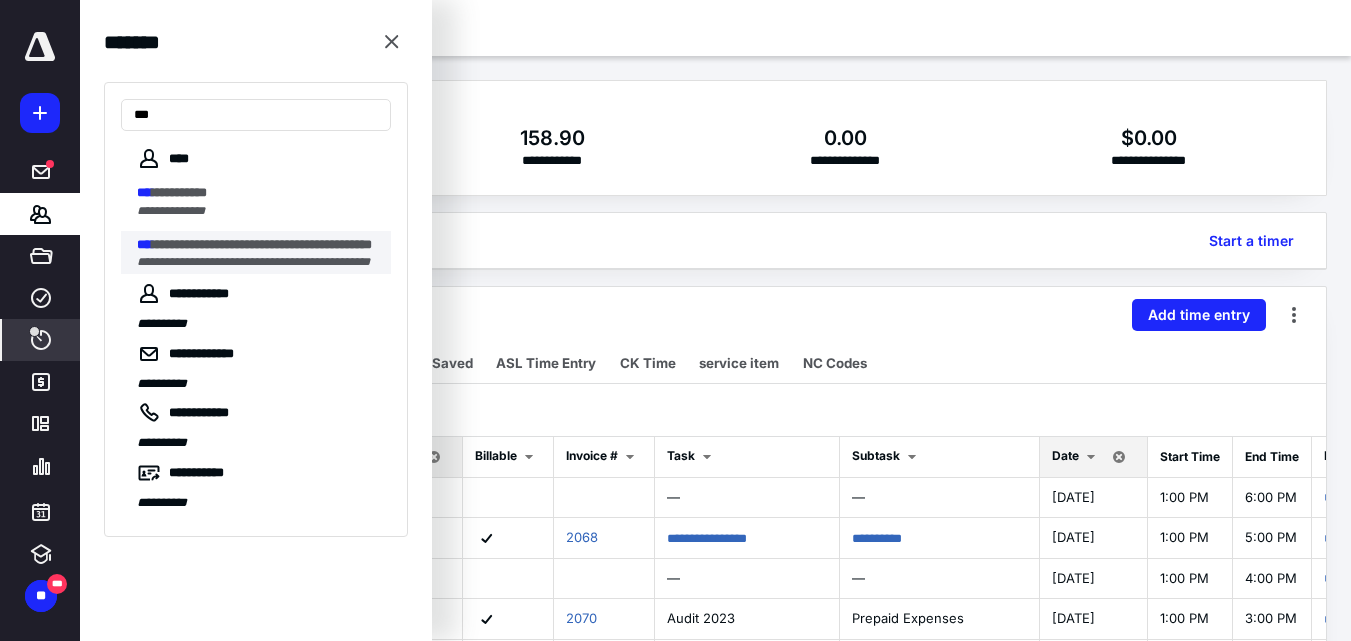 type on "***" 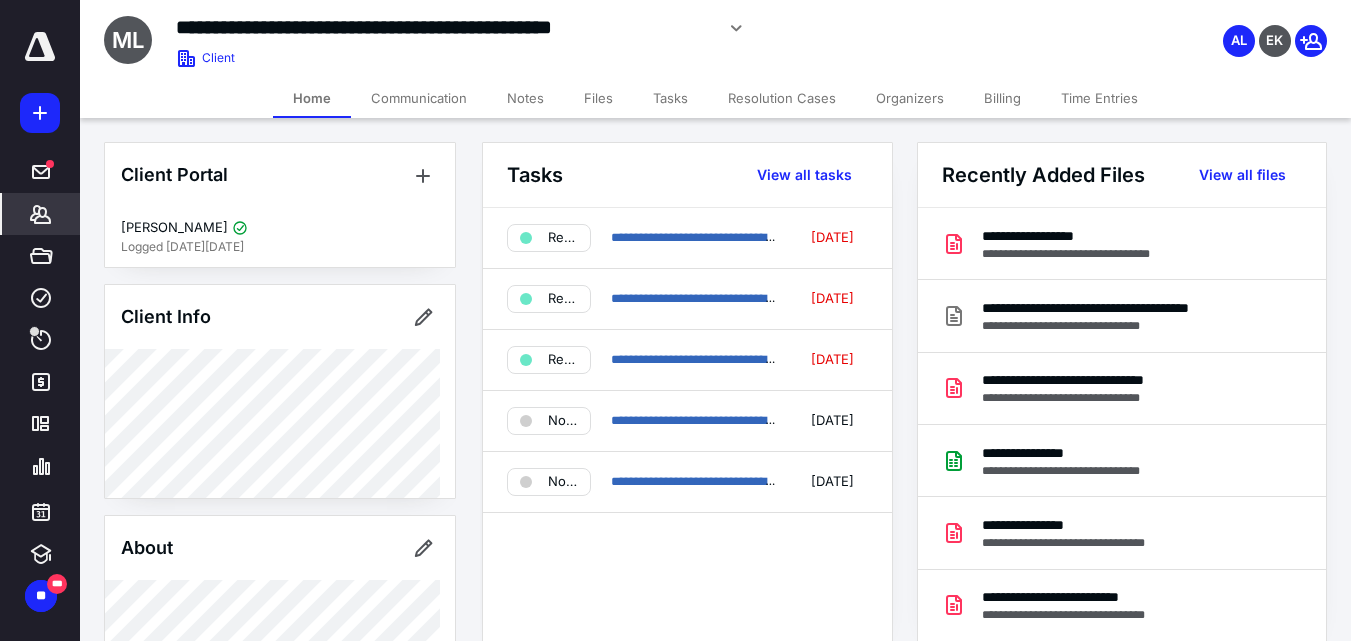 click on "Files" at bounding box center (598, 98) 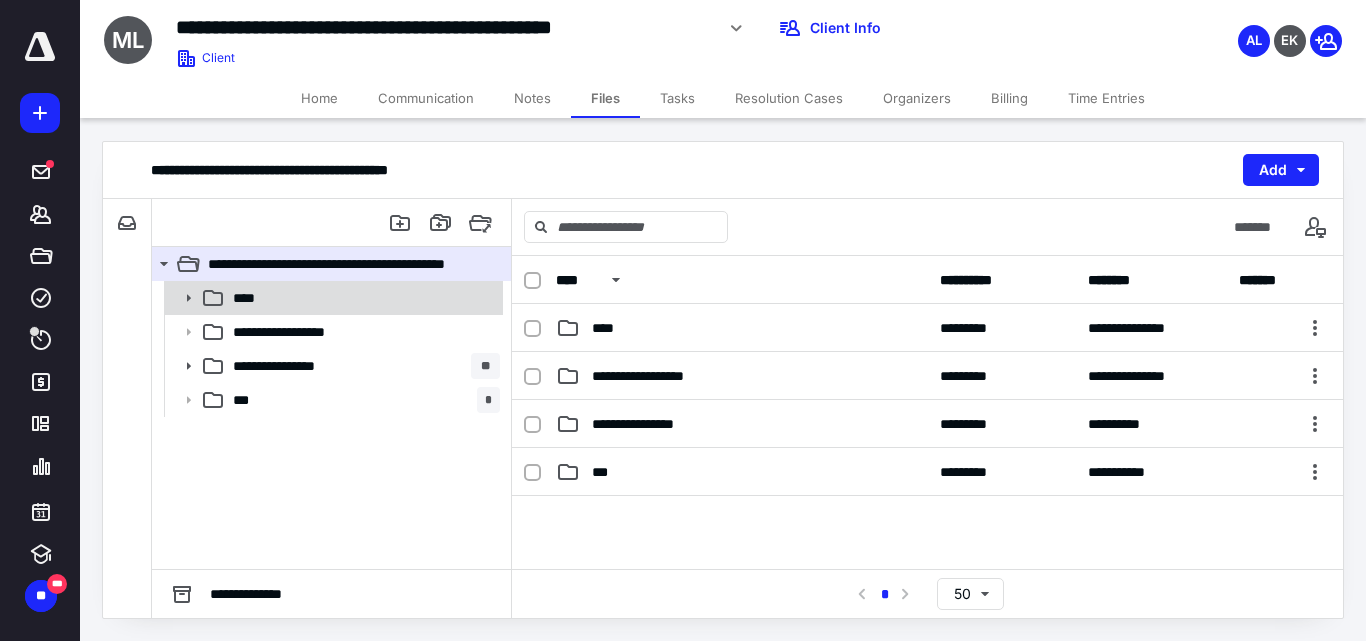 click 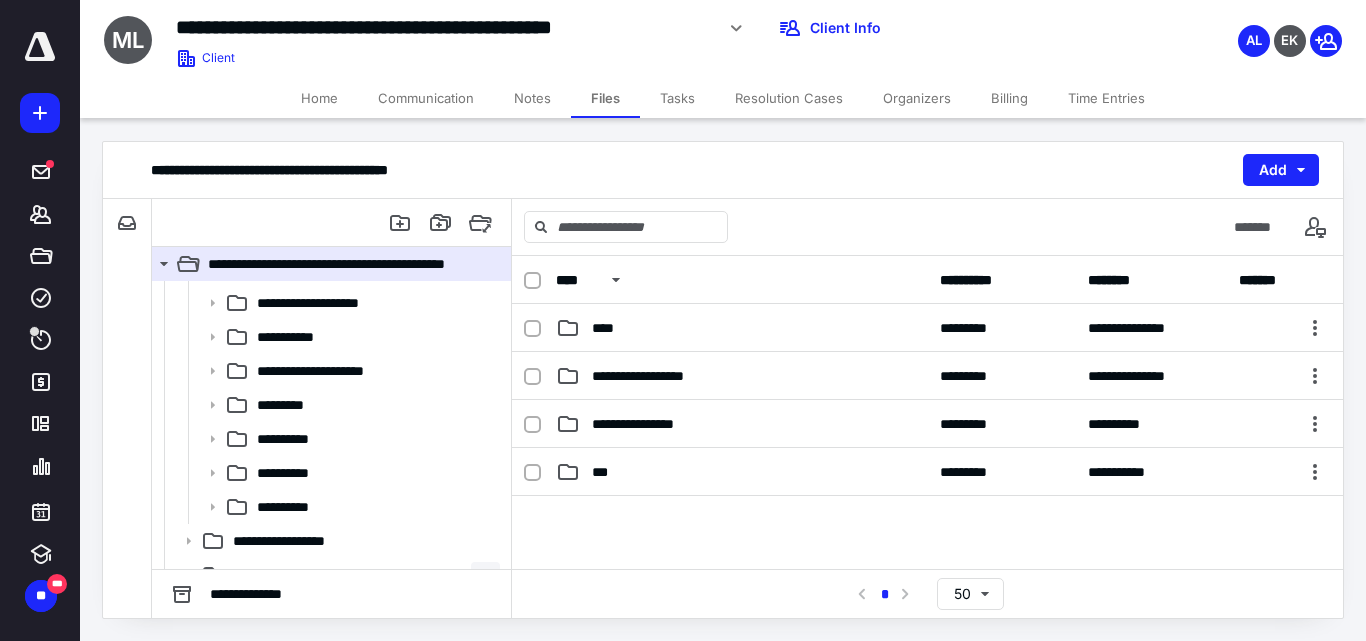 scroll, scrollTop: 222, scrollLeft: 0, axis: vertical 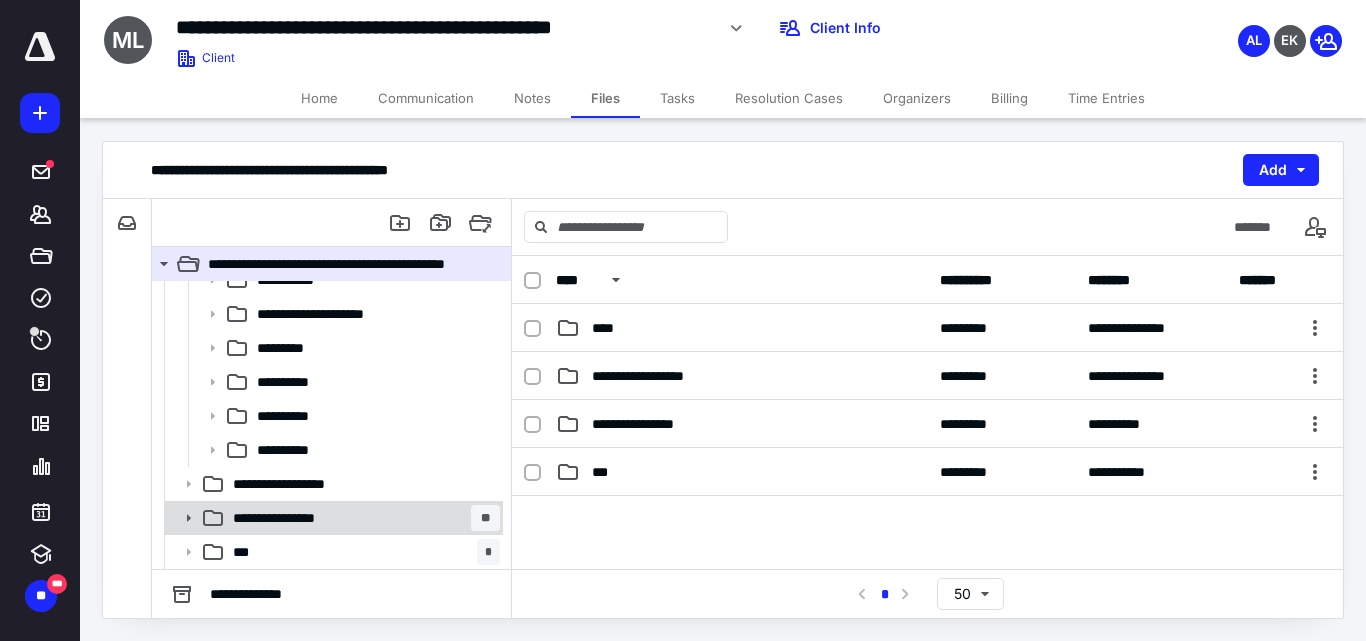 click 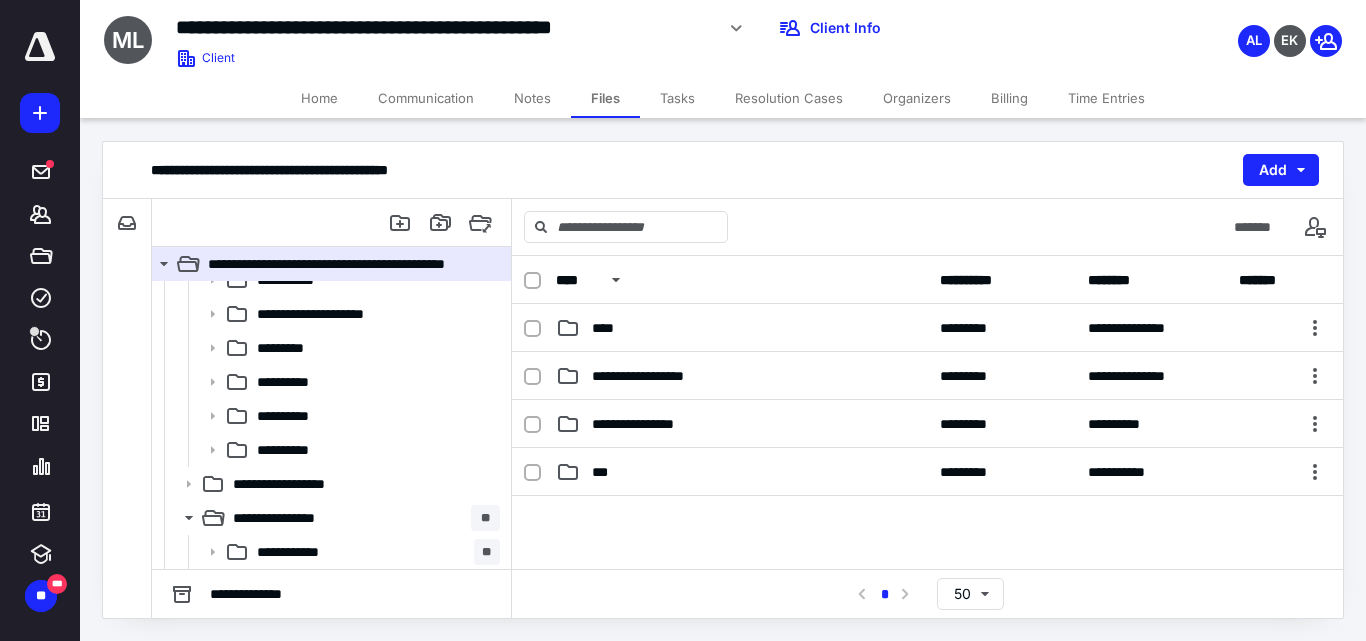scroll, scrollTop: 324, scrollLeft: 0, axis: vertical 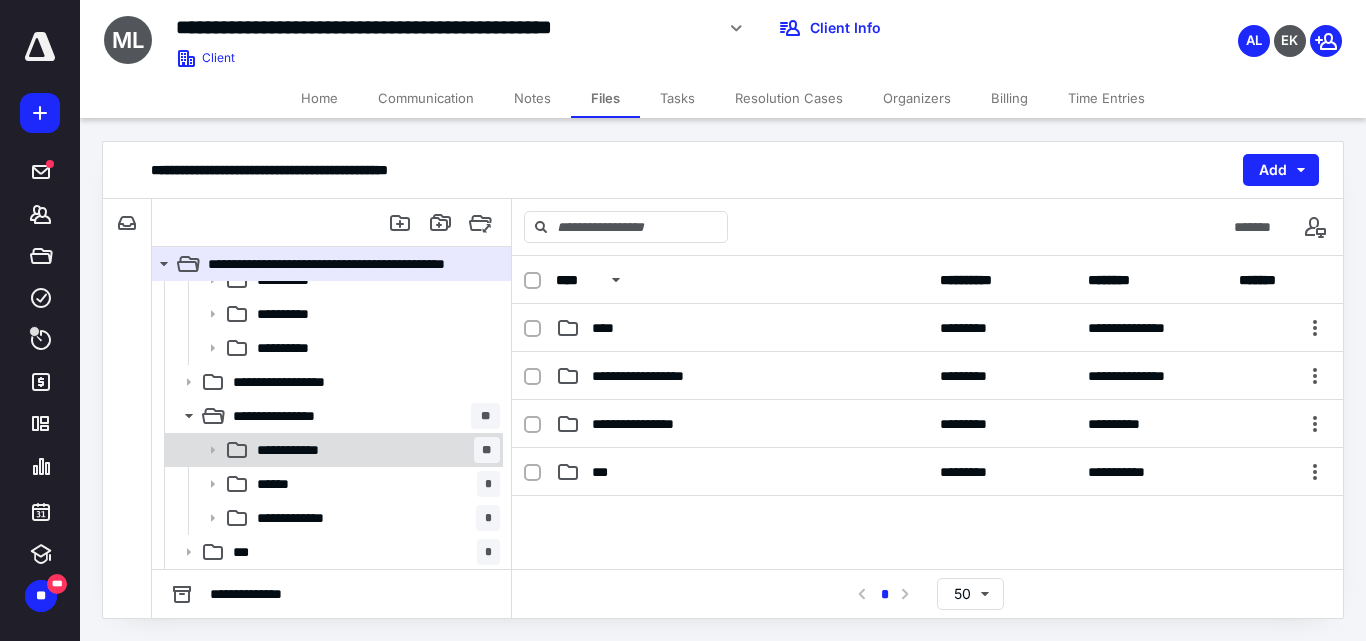 click 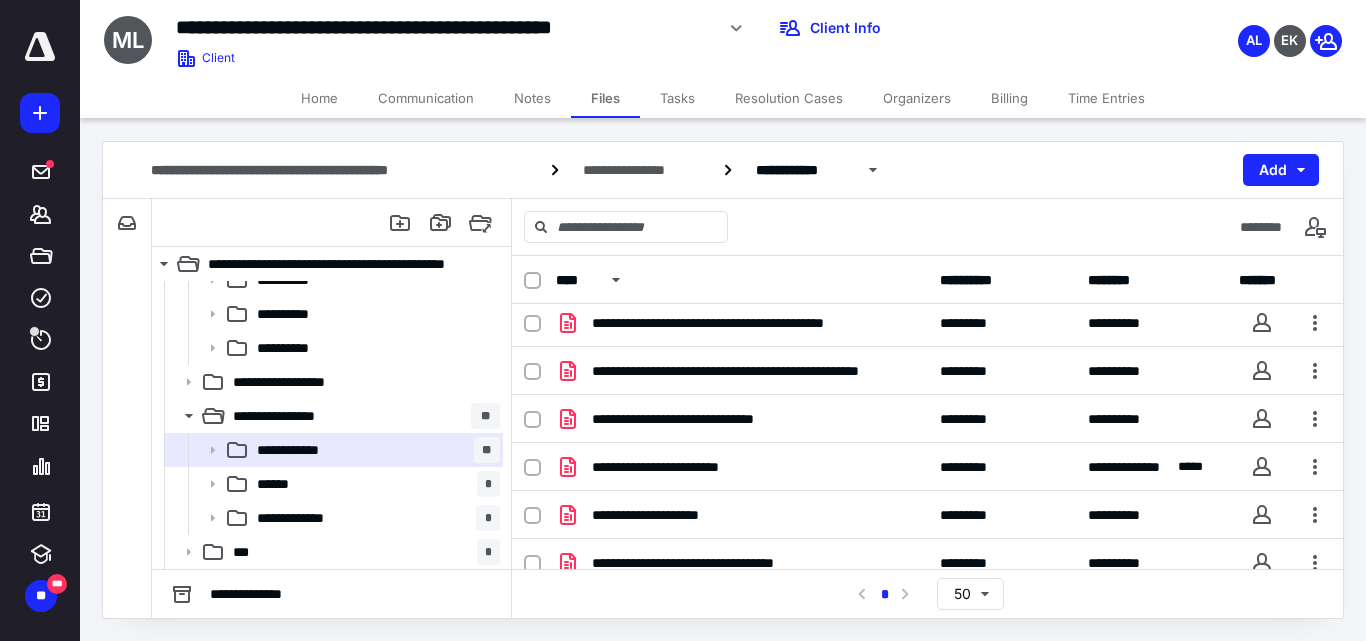 scroll, scrollTop: 0, scrollLeft: 0, axis: both 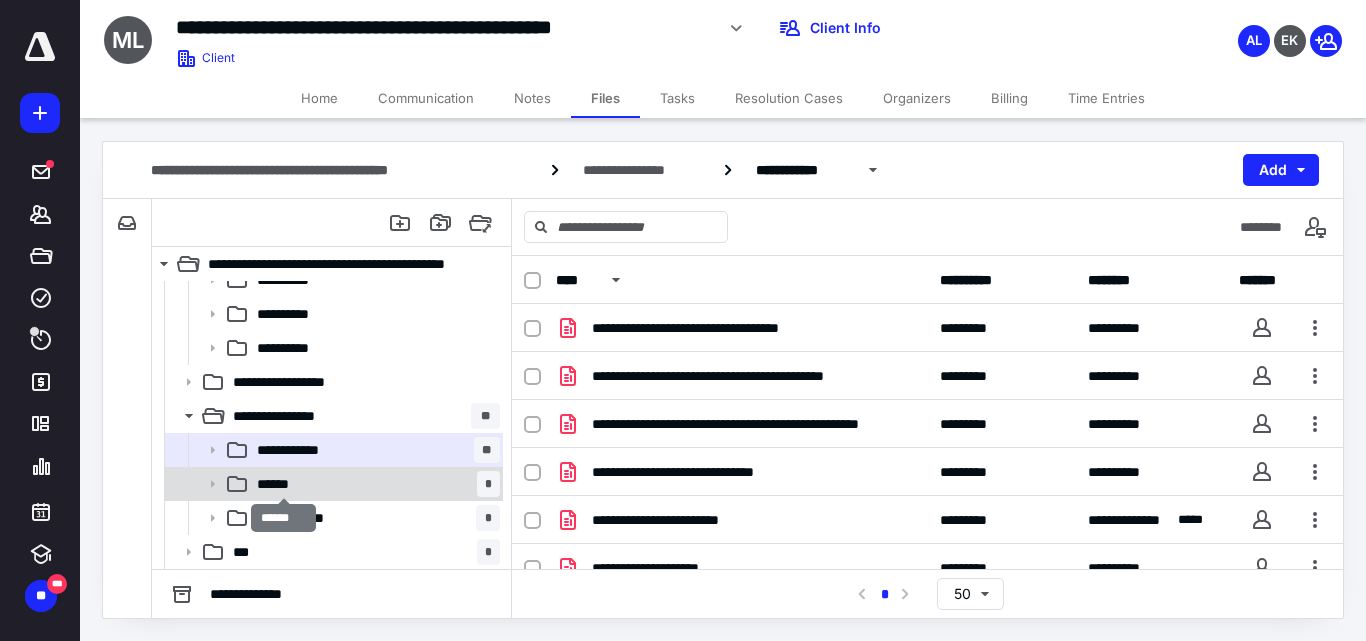 click on "******" at bounding box center [283, 484] 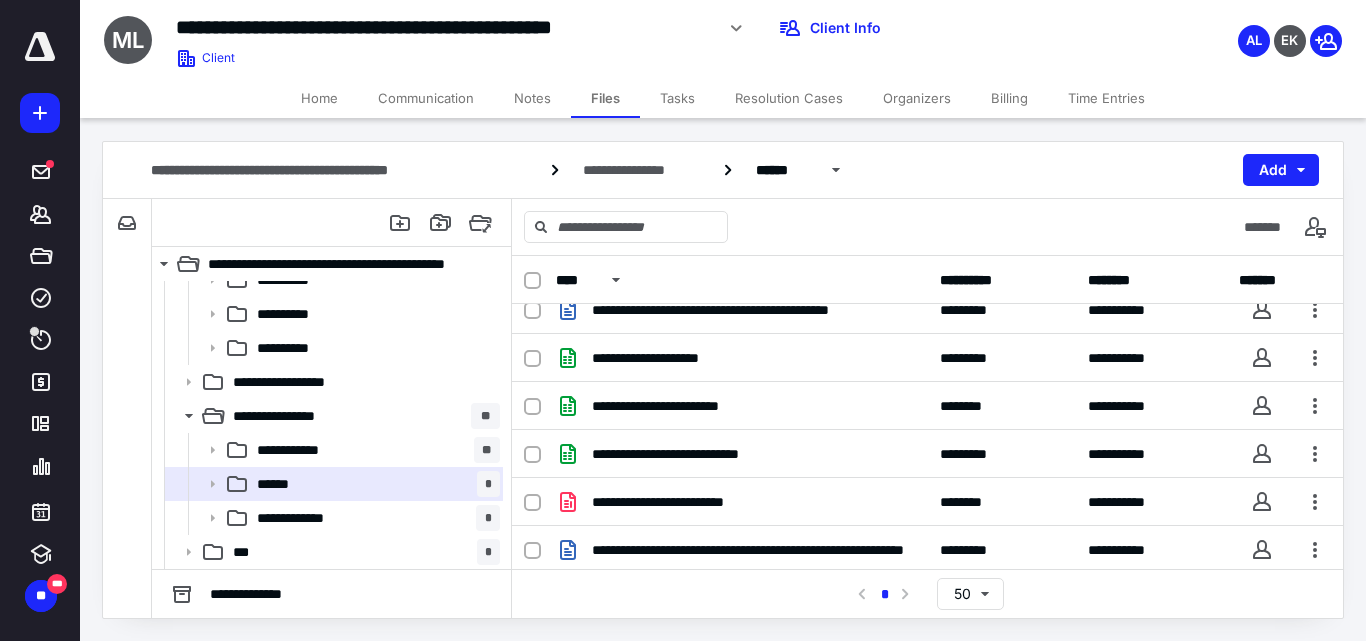 scroll, scrollTop: 71, scrollLeft: 0, axis: vertical 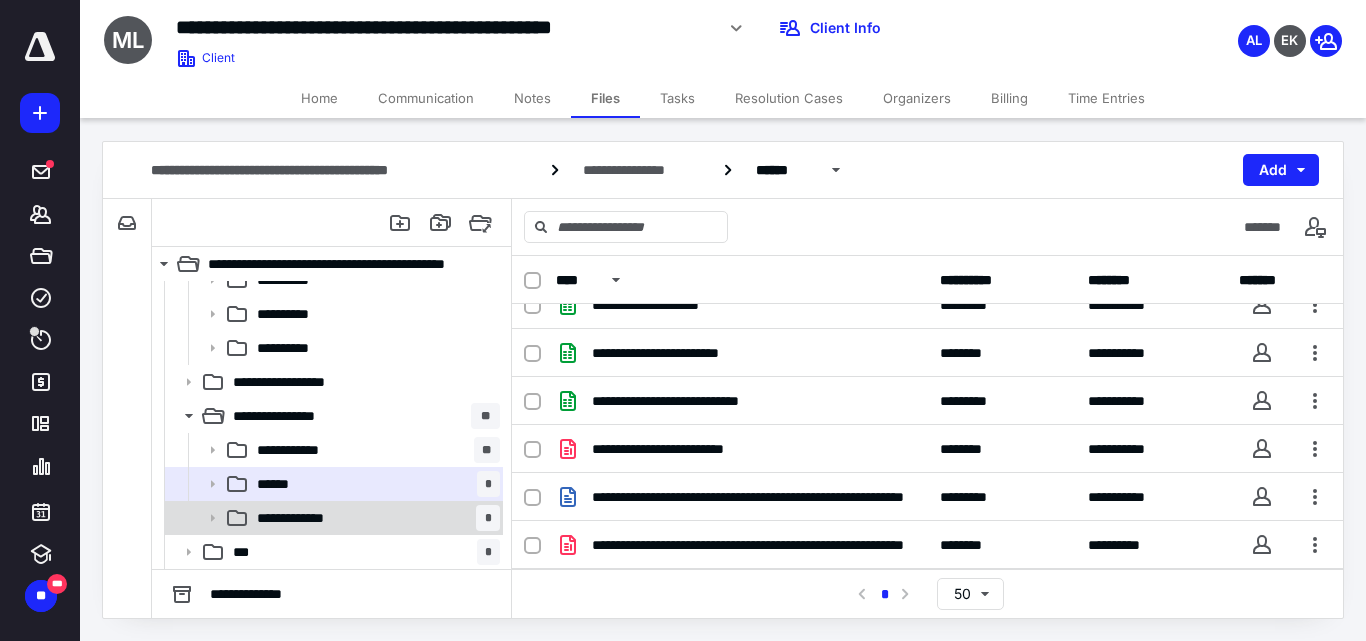 click 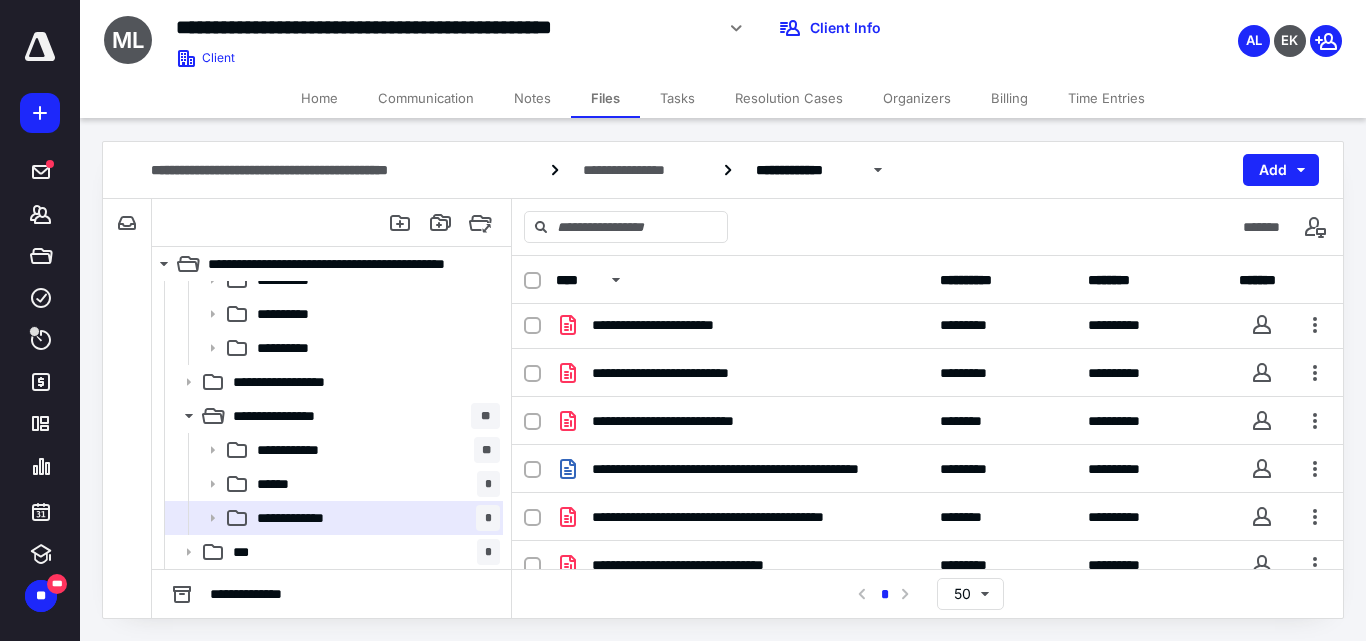 scroll, scrollTop: 119, scrollLeft: 0, axis: vertical 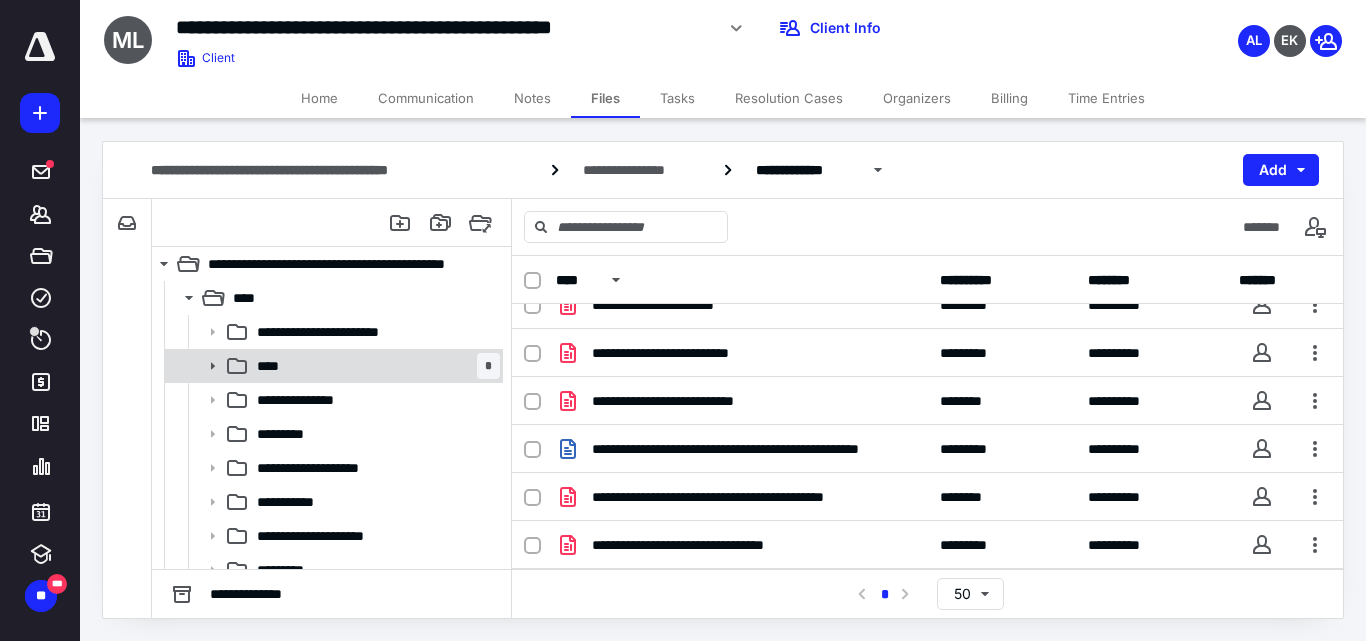 click on "**** *" at bounding box center (374, 366) 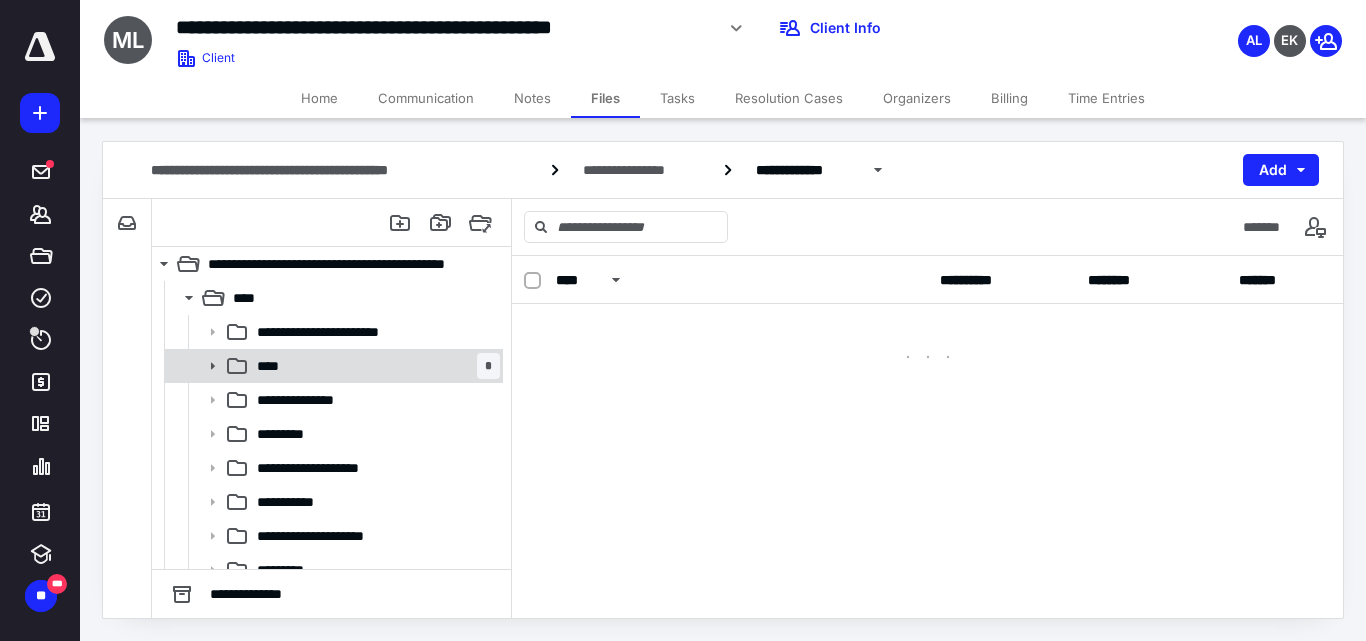scroll, scrollTop: 0, scrollLeft: 0, axis: both 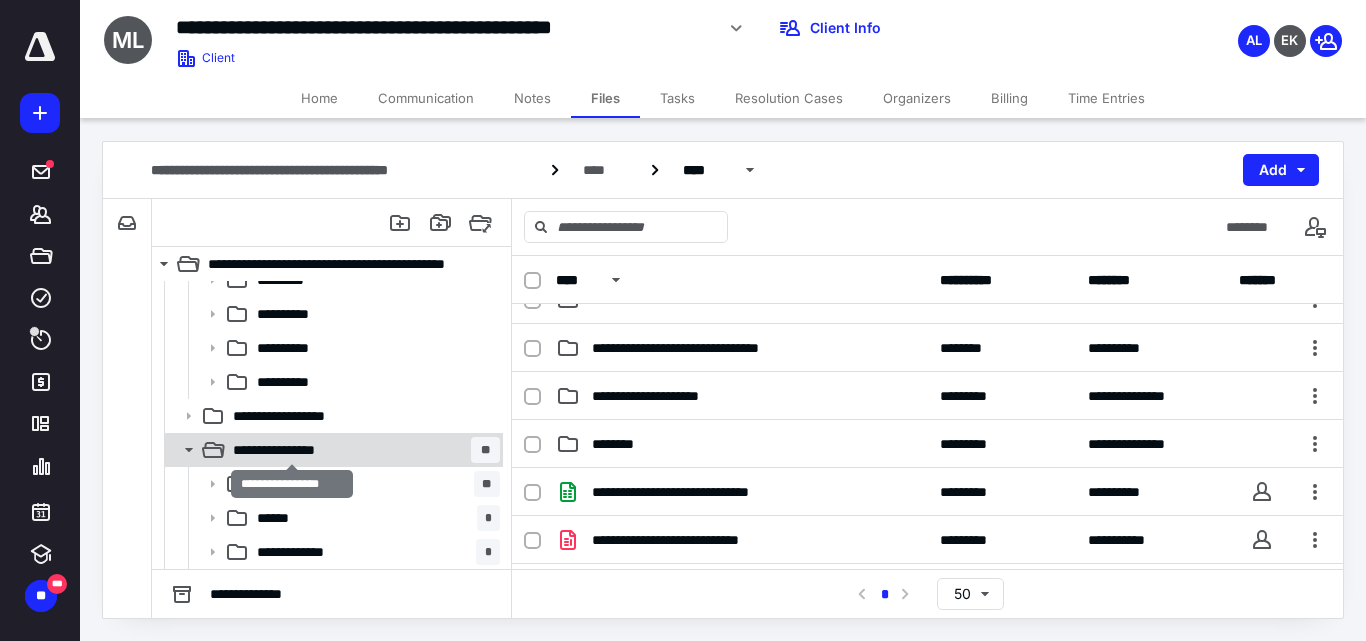 click on "**********" at bounding box center [291, 450] 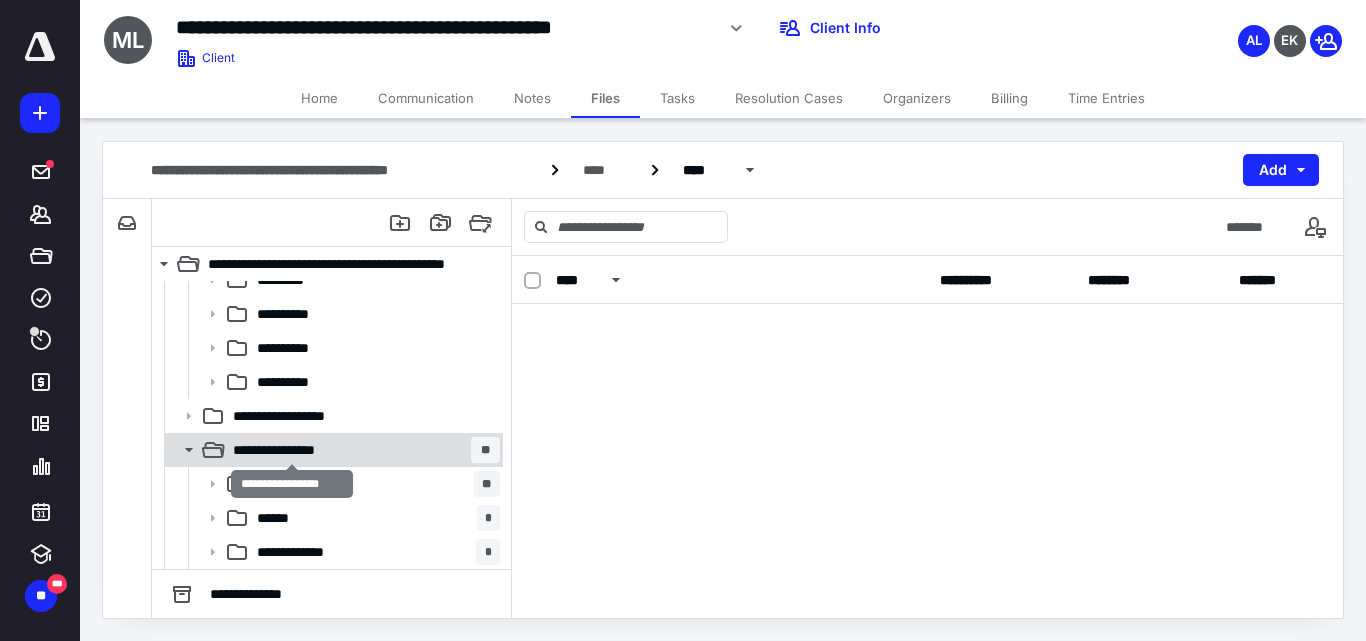 scroll, scrollTop: 0, scrollLeft: 0, axis: both 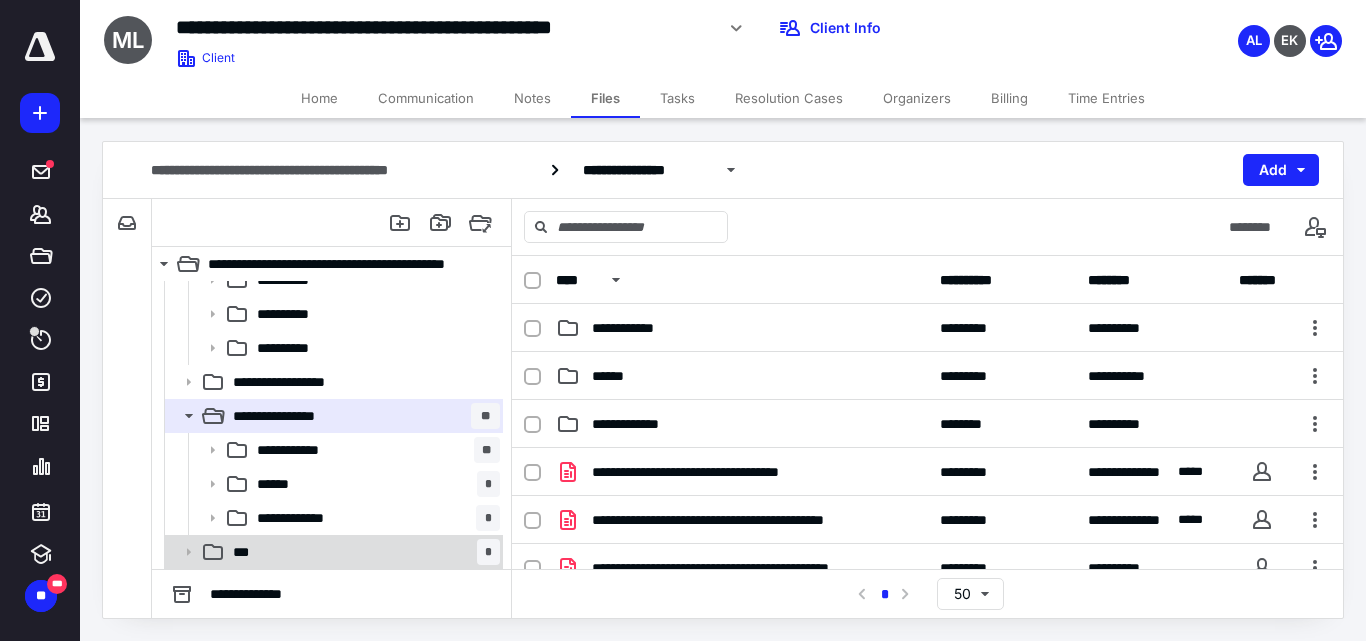 click 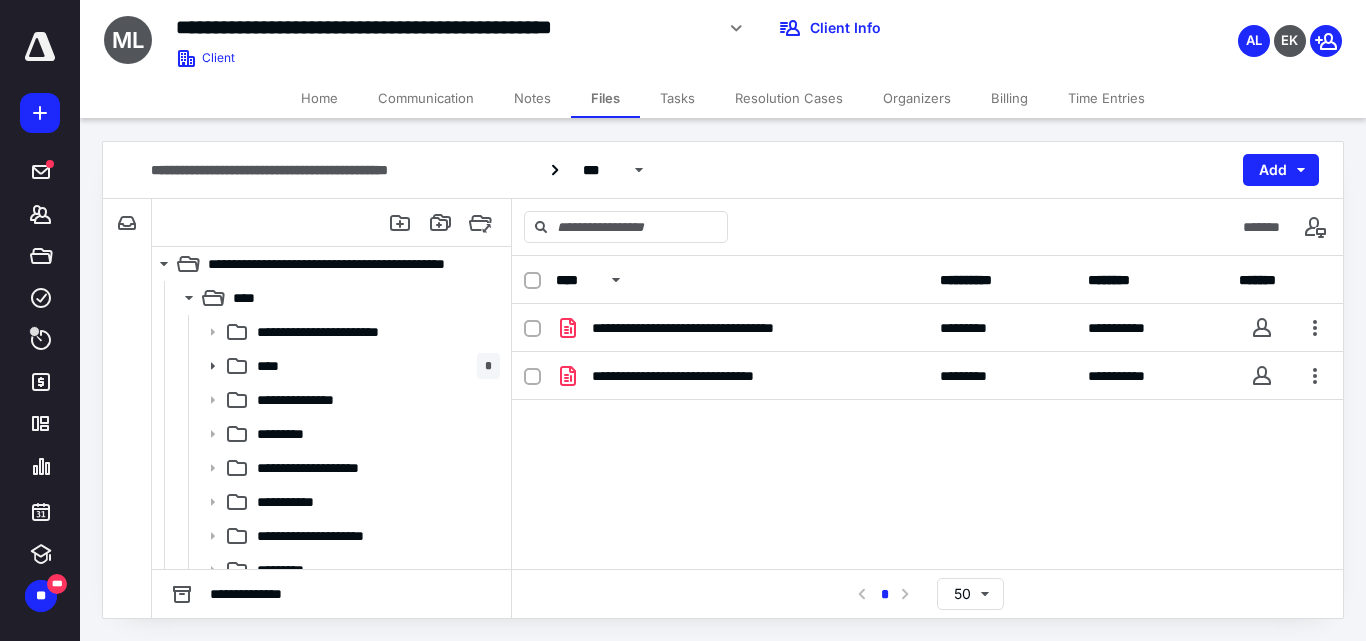scroll, scrollTop: 324, scrollLeft: 0, axis: vertical 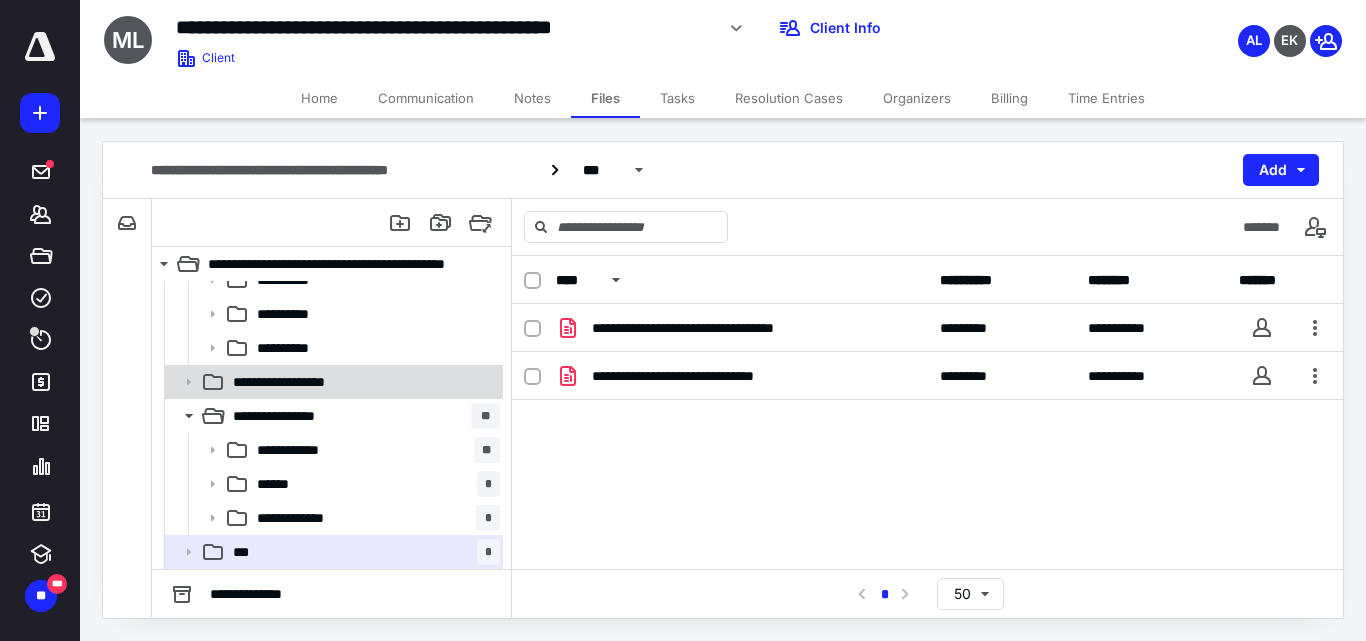 click 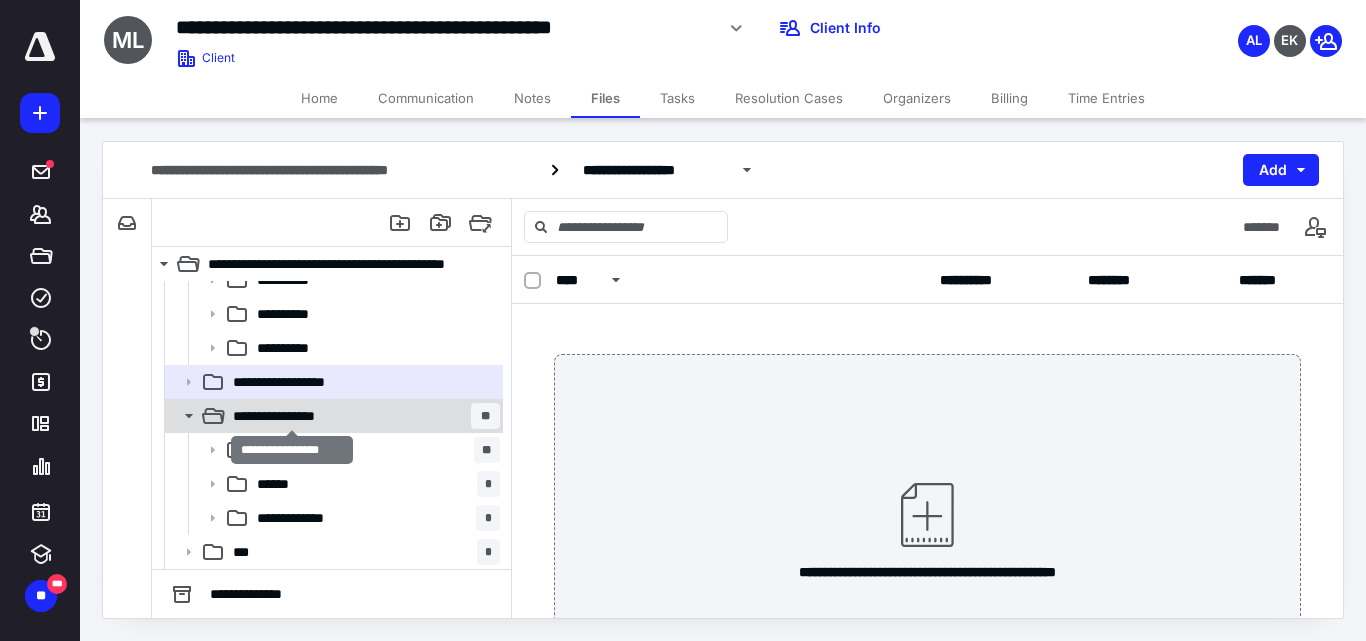 click on "**********" at bounding box center (291, 416) 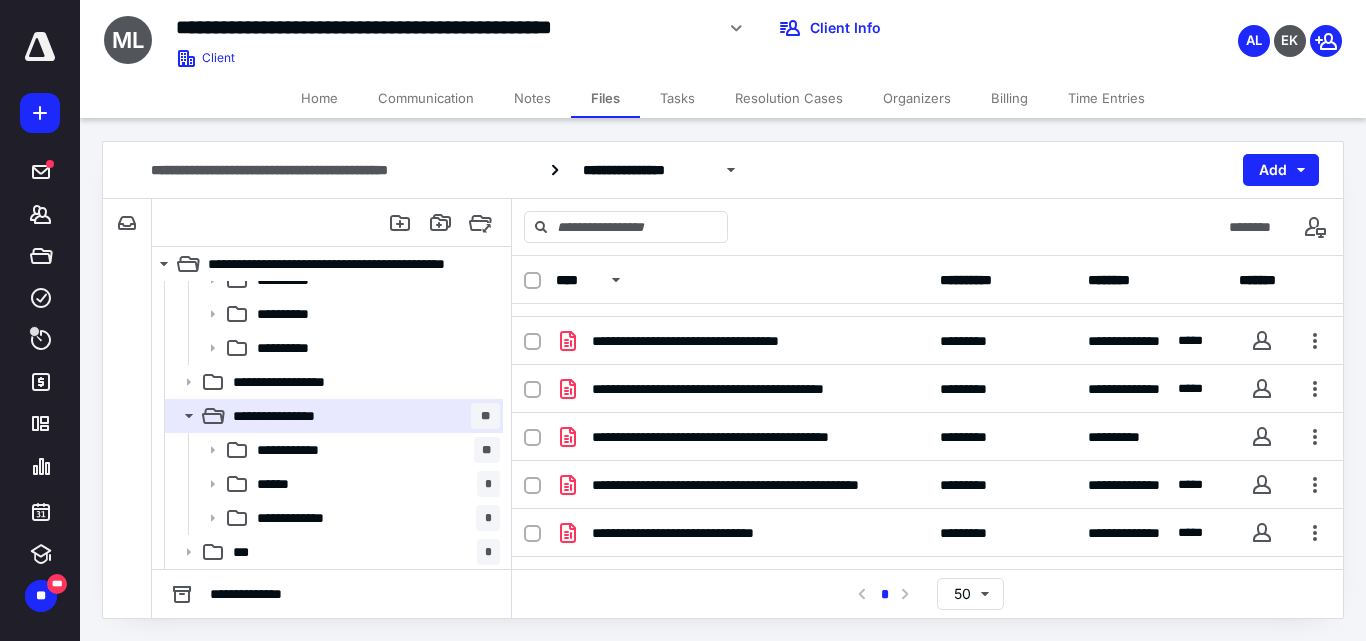 scroll, scrollTop: 0, scrollLeft: 0, axis: both 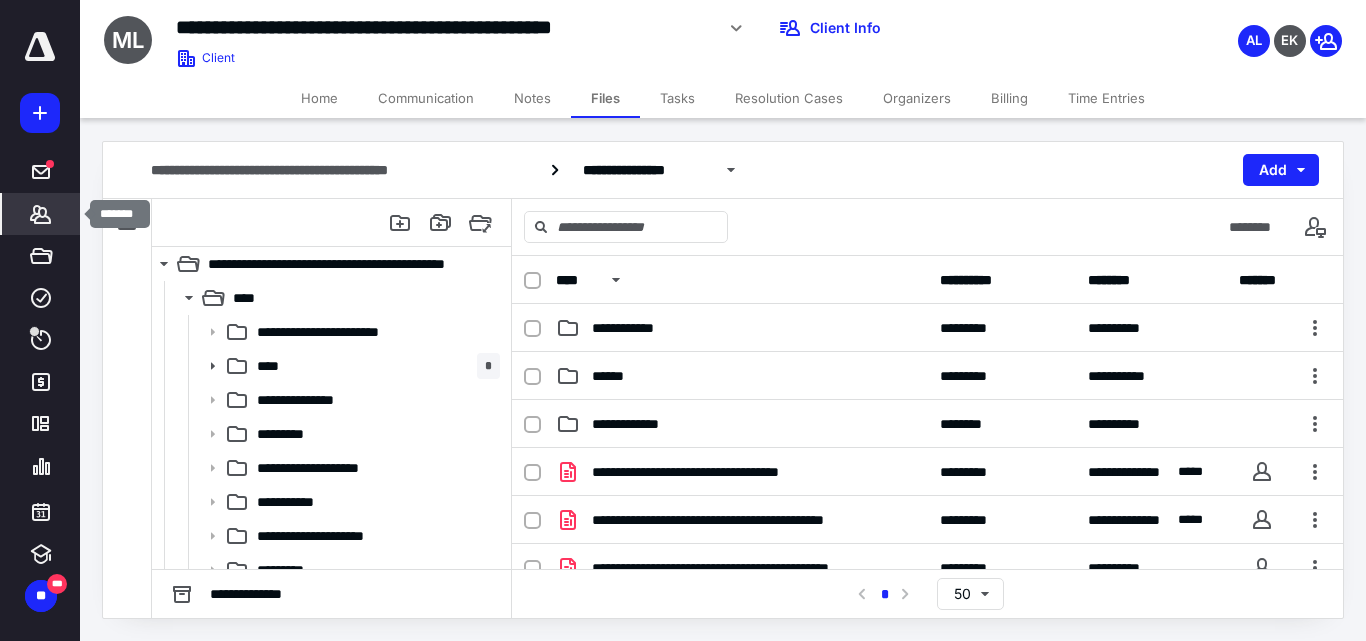 click 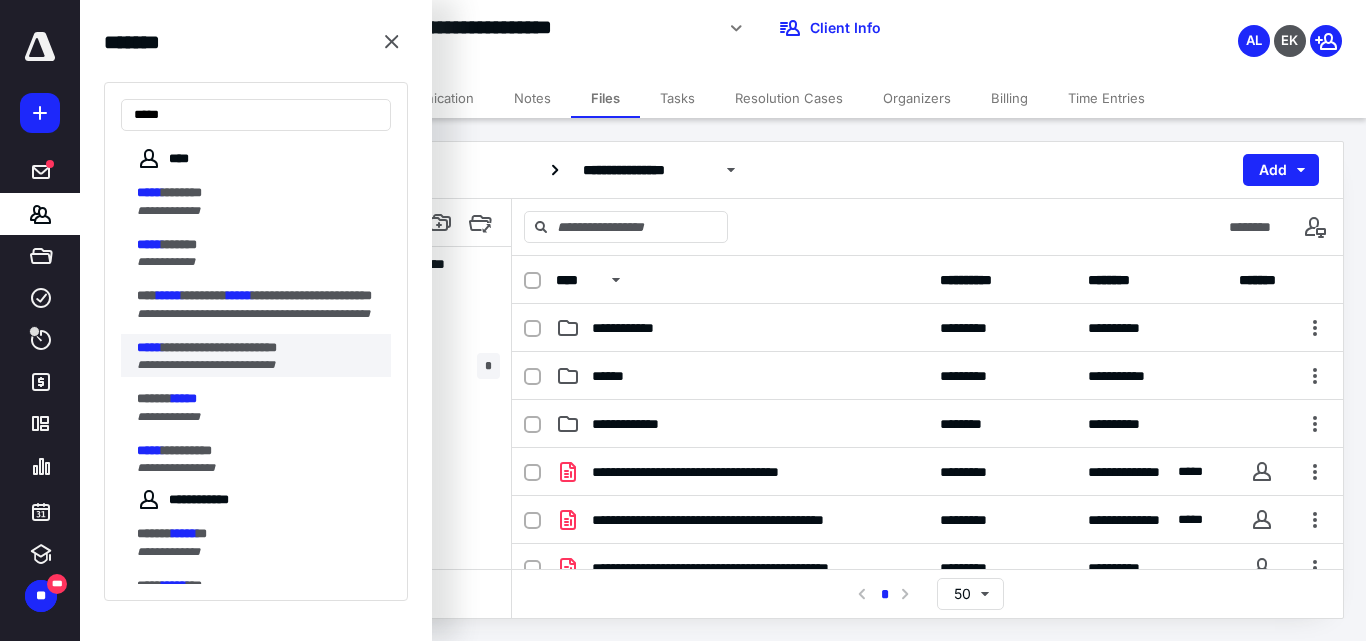 type on "*****" 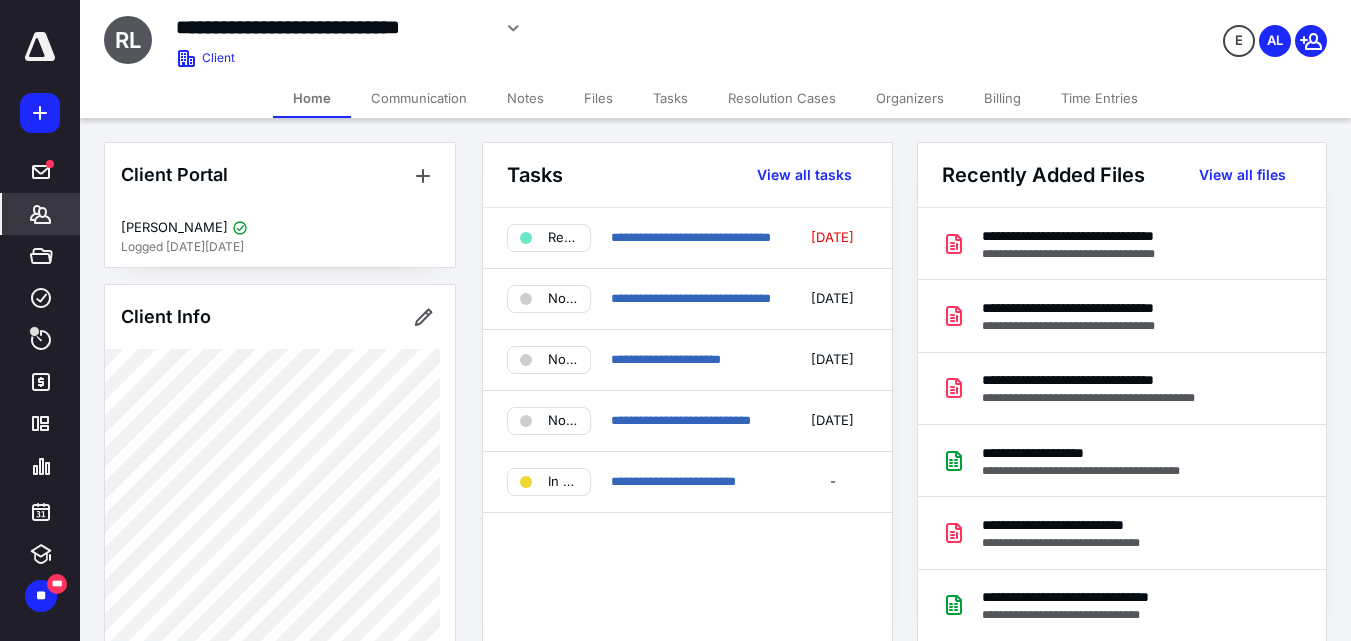 click on "Files" at bounding box center [598, 98] 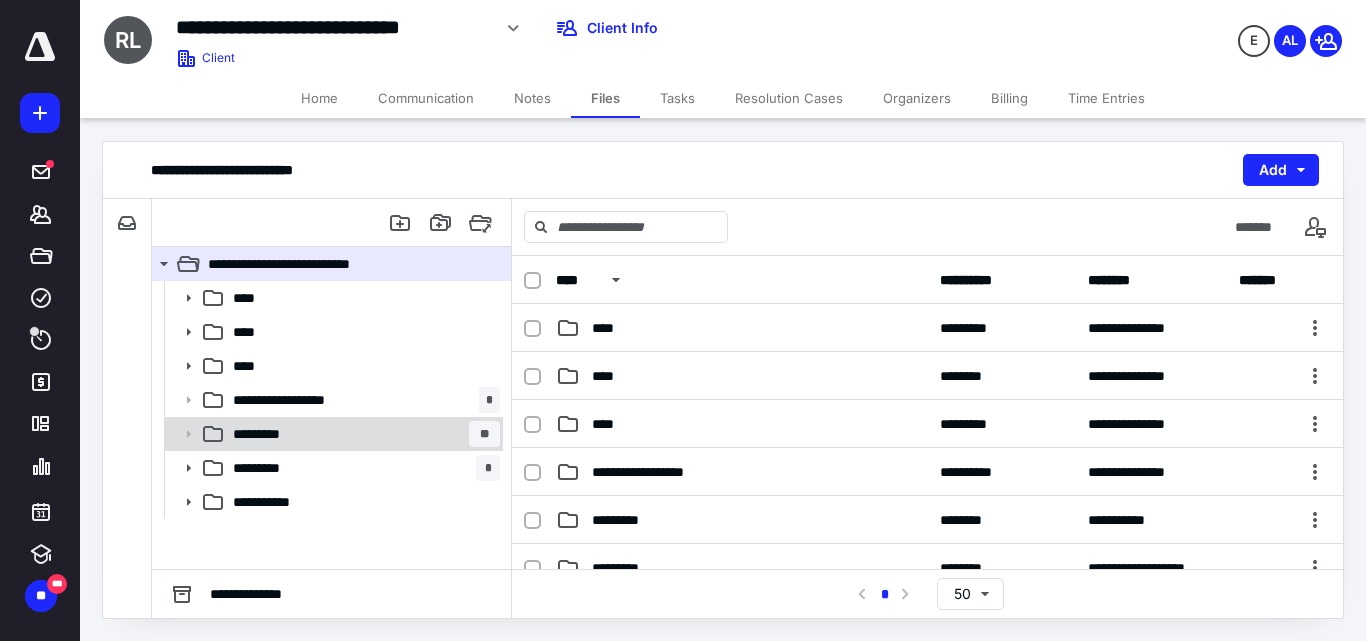 click 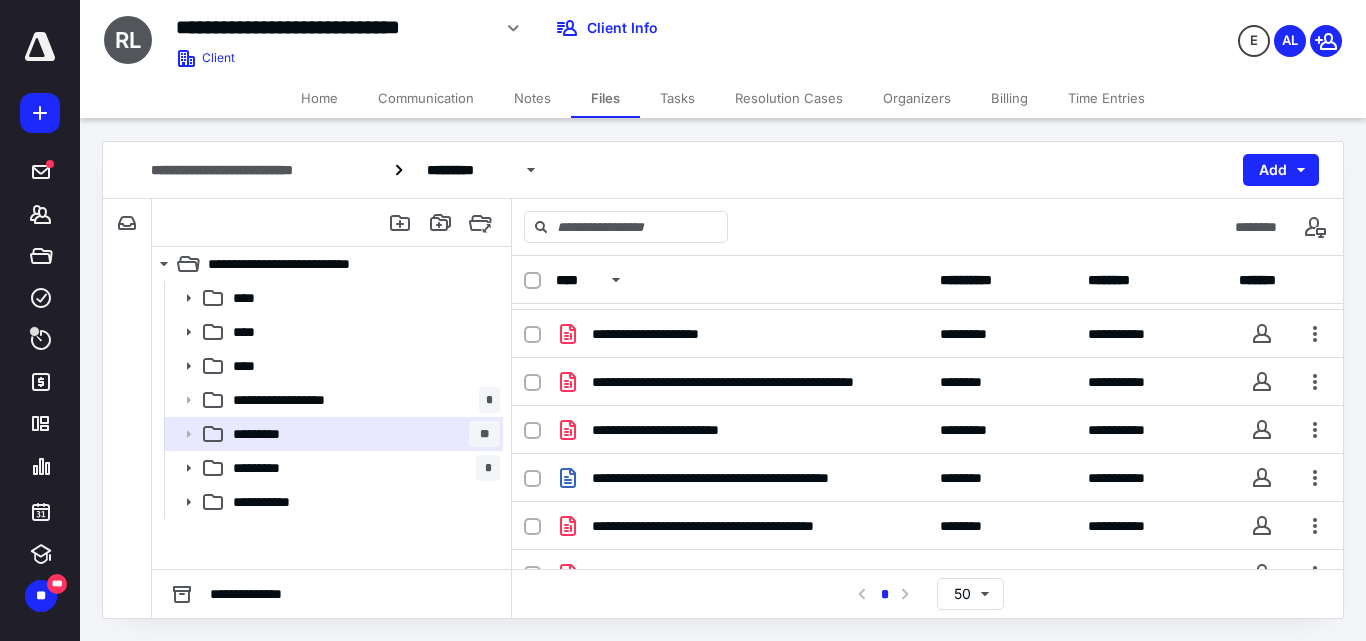scroll, scrollTop: 0, scrollLeft: 0, axis: both 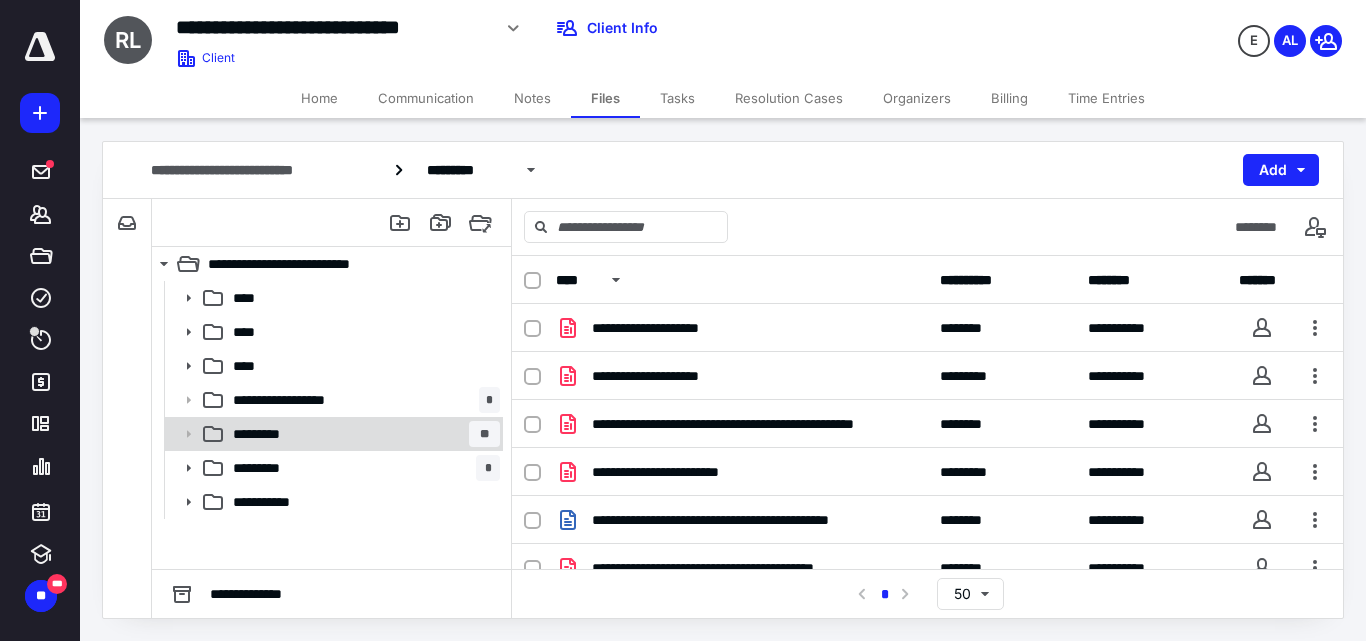 click 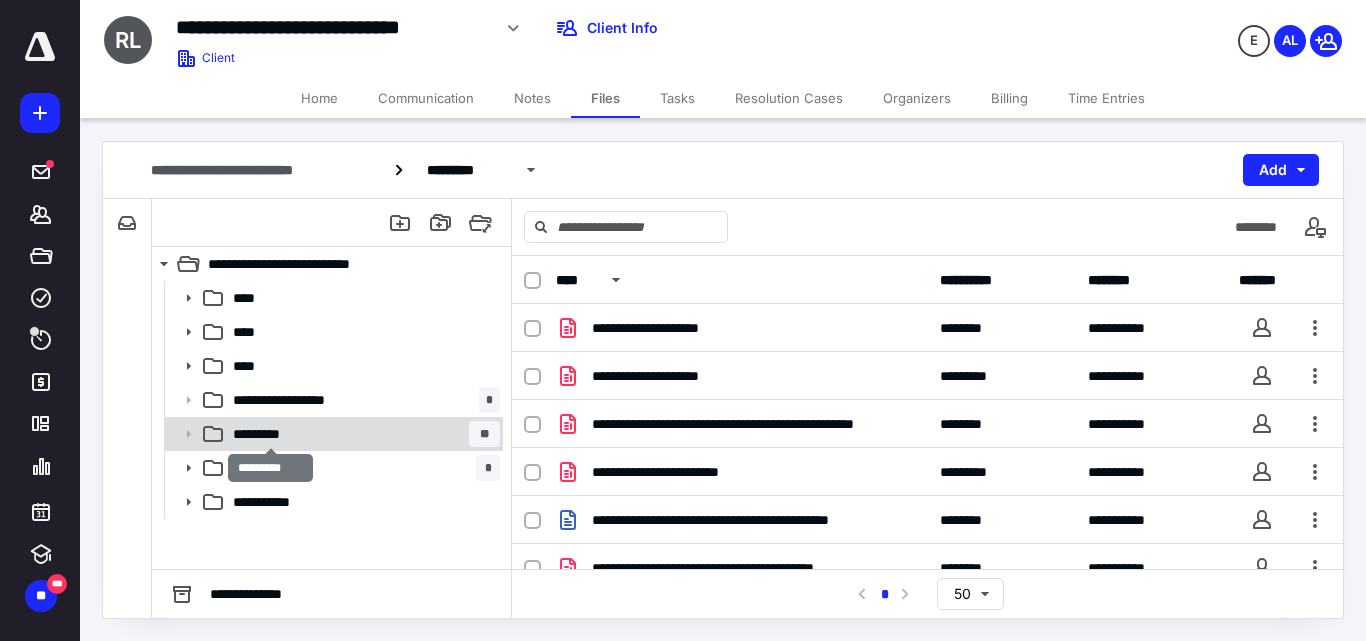click on "*********" at bounding box center [271, 434] 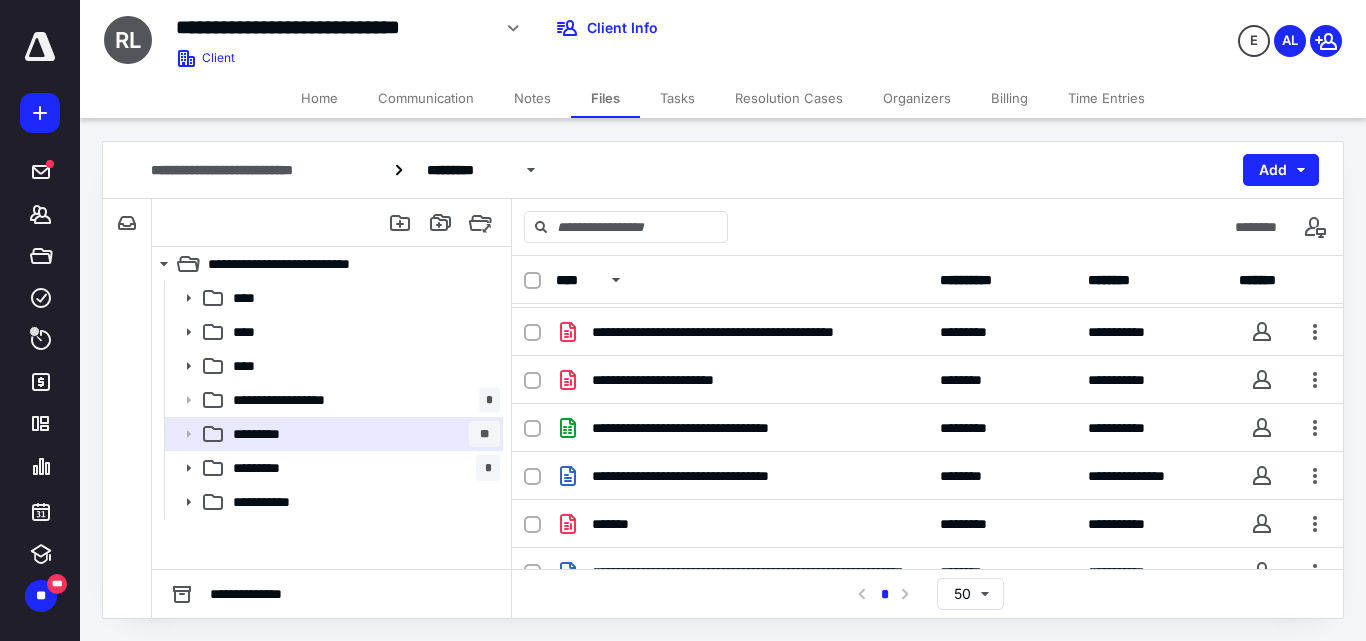 scroll, scrollTop: 0, scrollLeft: 0, axis: both 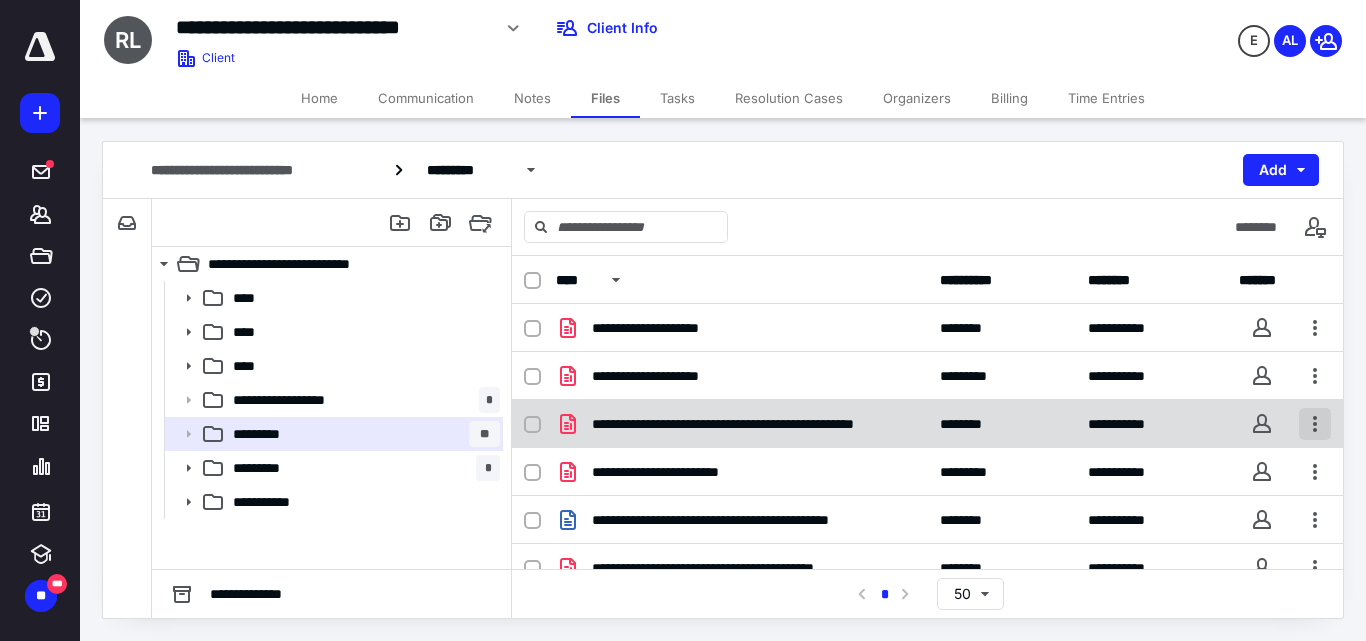click at bounding box center [1315, 424] 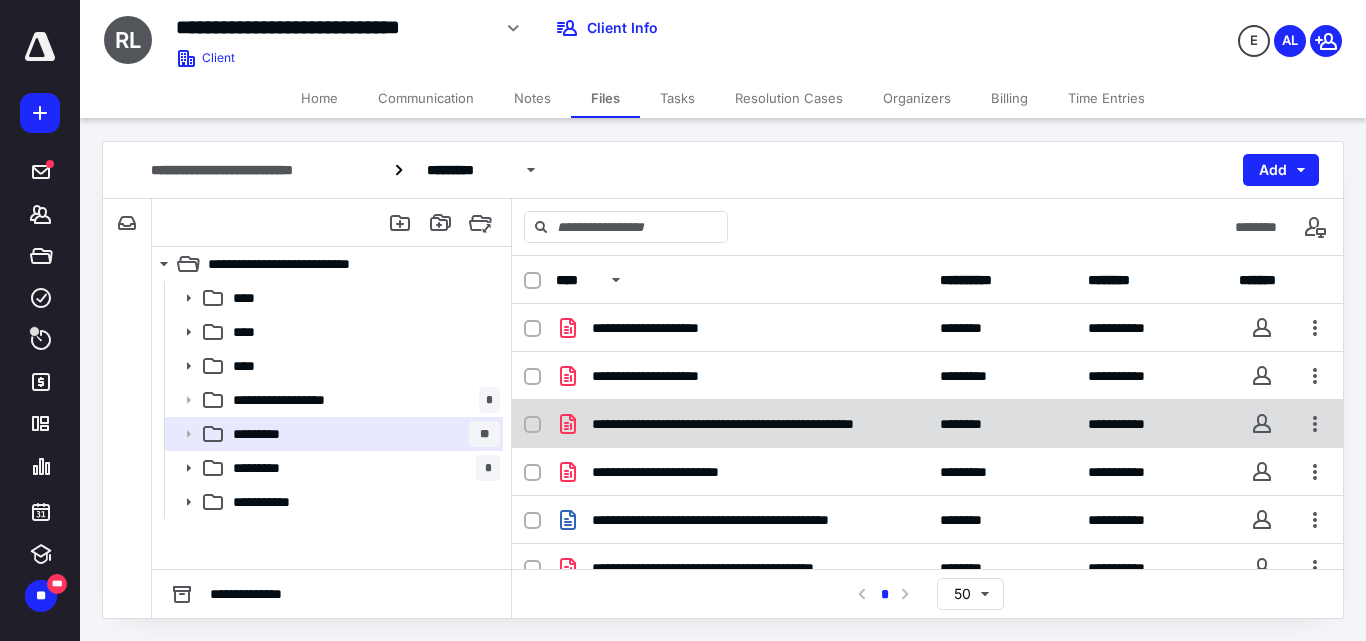 checkbox on "true" 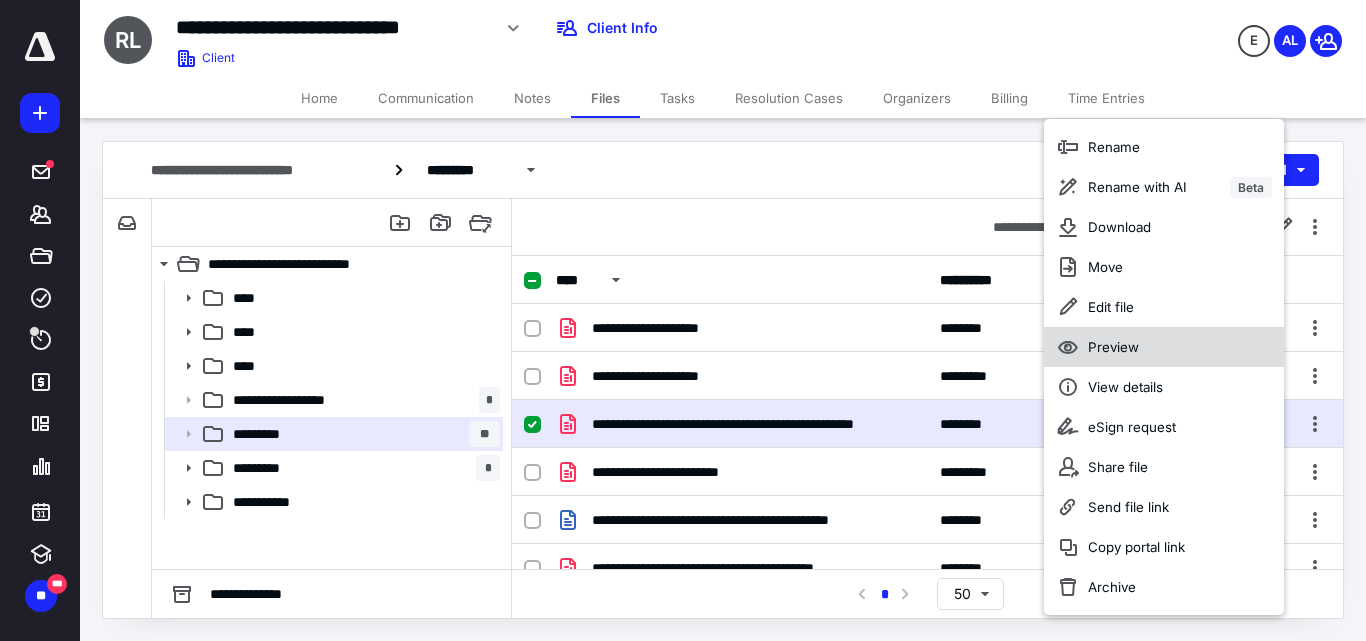 click on "Preview" at bounding box center (1113, 347) 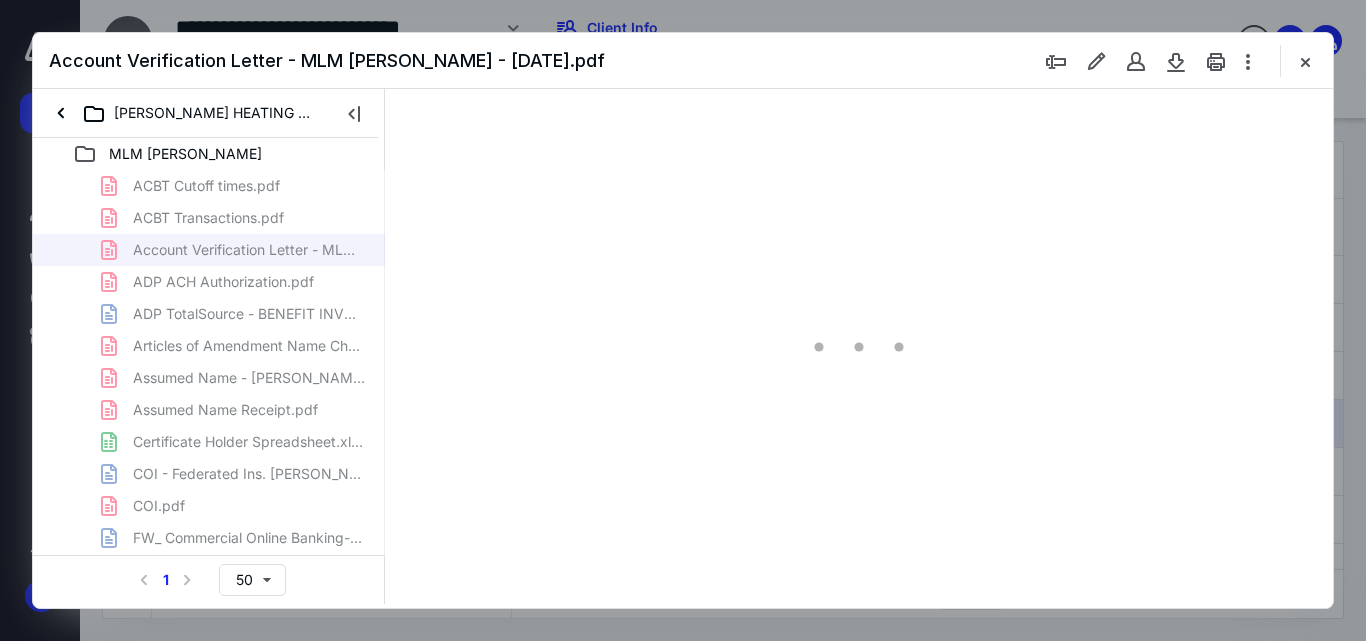scroll, scrollTop: 0, scrollLeft: 0, axis: both 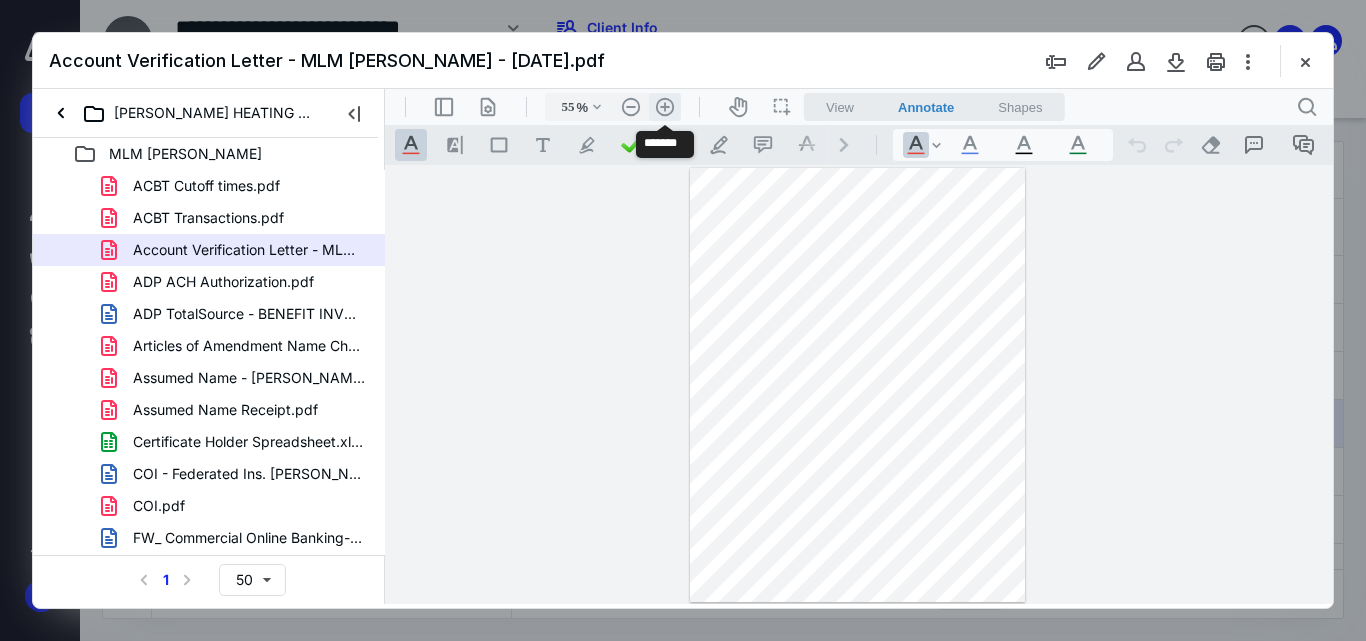 click on ".cls-1{fill:#abb0c4;} icon - header - zoom - in - line" at bounding box center (665, 107) 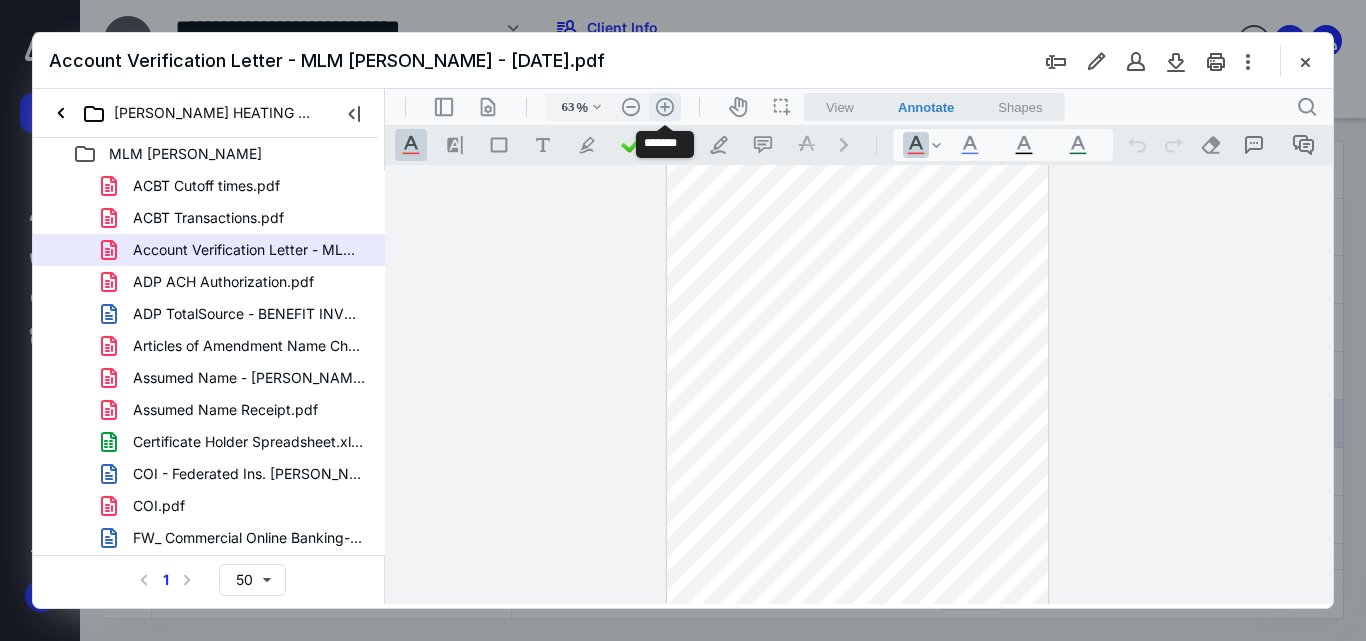 click on ".cls-1{fill:#abb0c4;} icon - header - zoom - in - line" at bounding box center [665, 107] 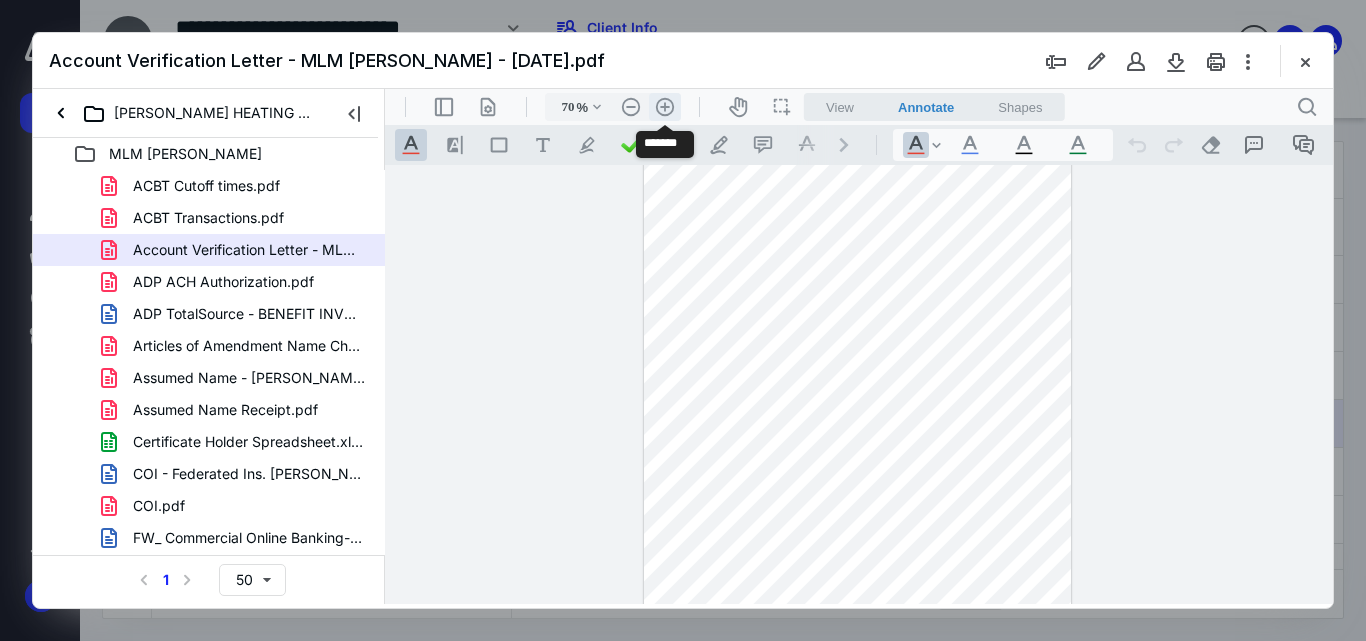 click on ".cls-1{fill:#abb0c4;} icon - header - zoom - in - line" at bounding box center [665, 107] 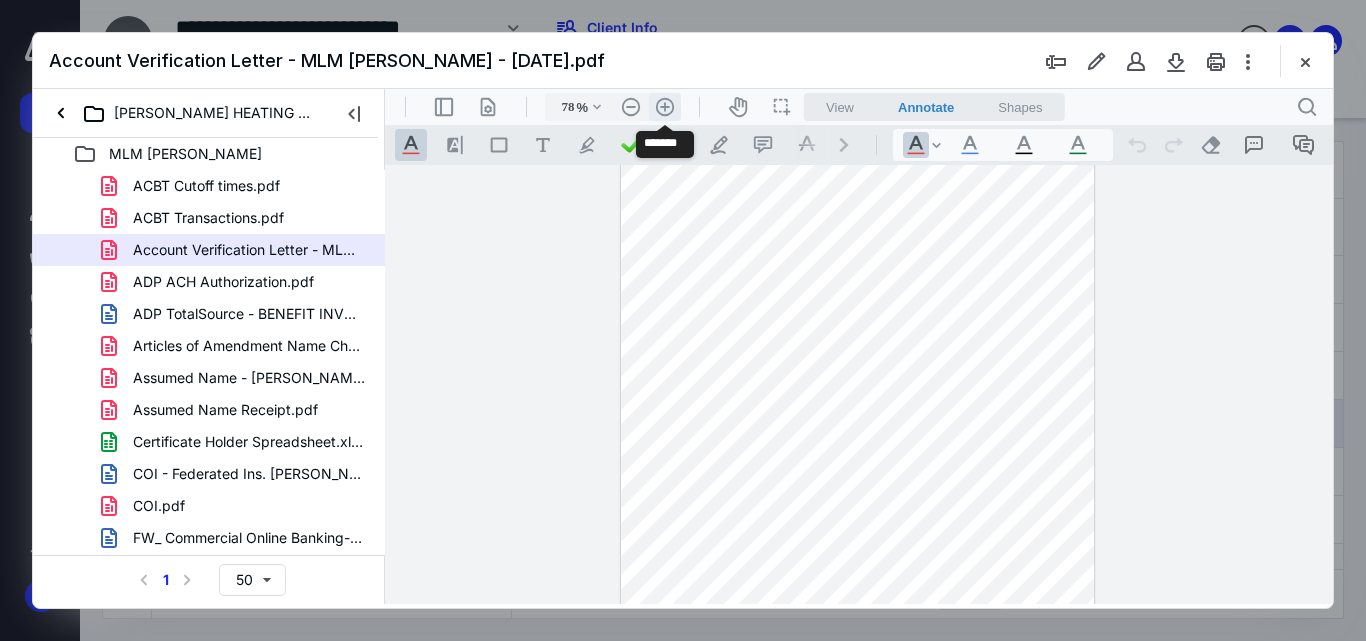 click on ".cls-1{fill:#abb0c4;} icon - header - zoom - in - line" at bounding box center [665, 107] 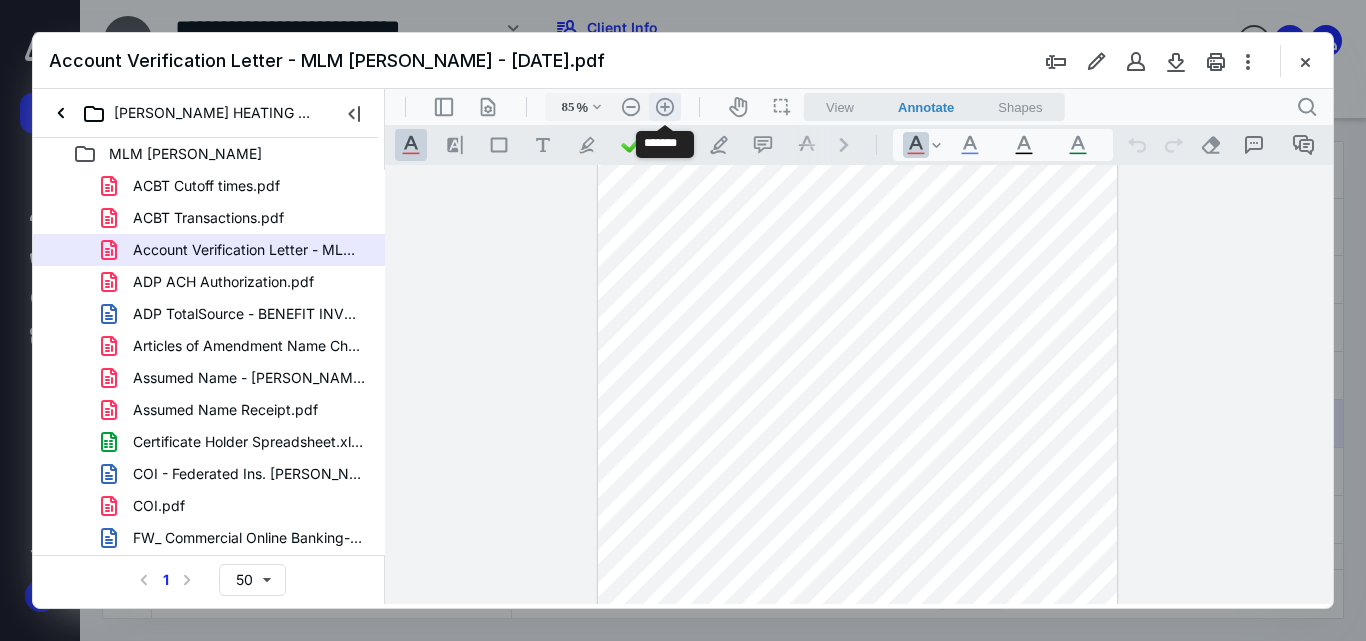 click on ".cls-1{fill:#abb0c4;} icon - header - zoom - in - line" at bounding box center [665, 107] 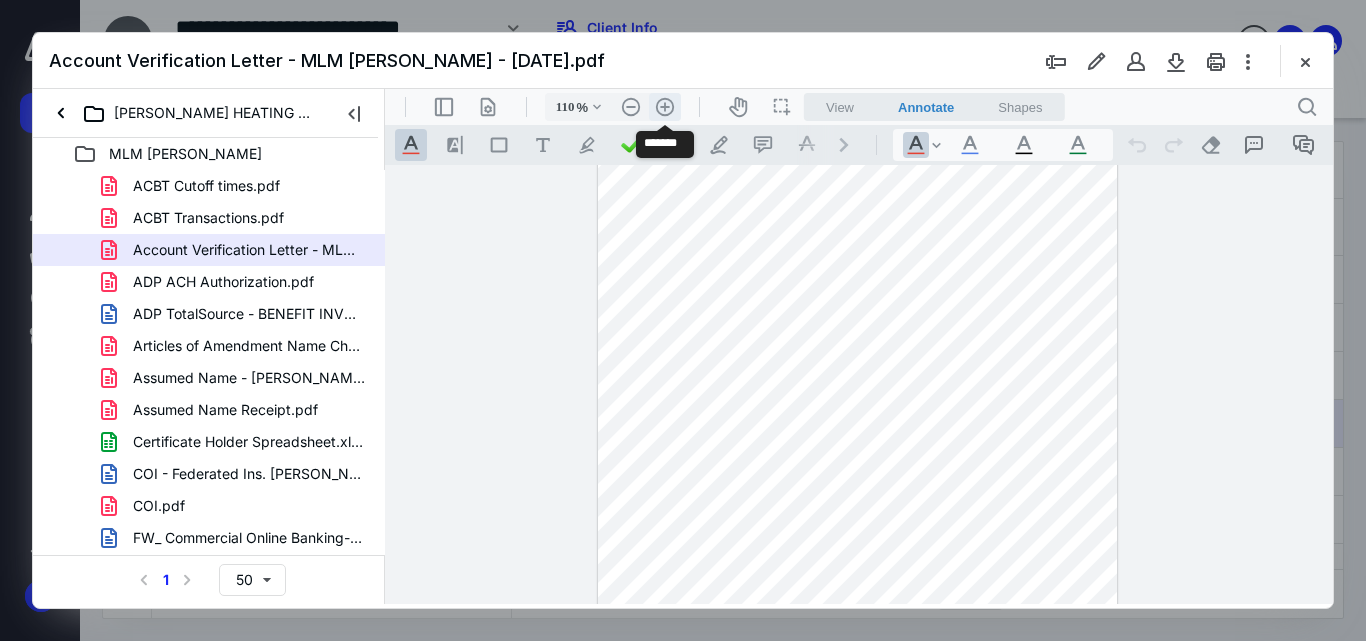 scroll, scrollTop: 182, scrollLeft: 0, axis: vertical 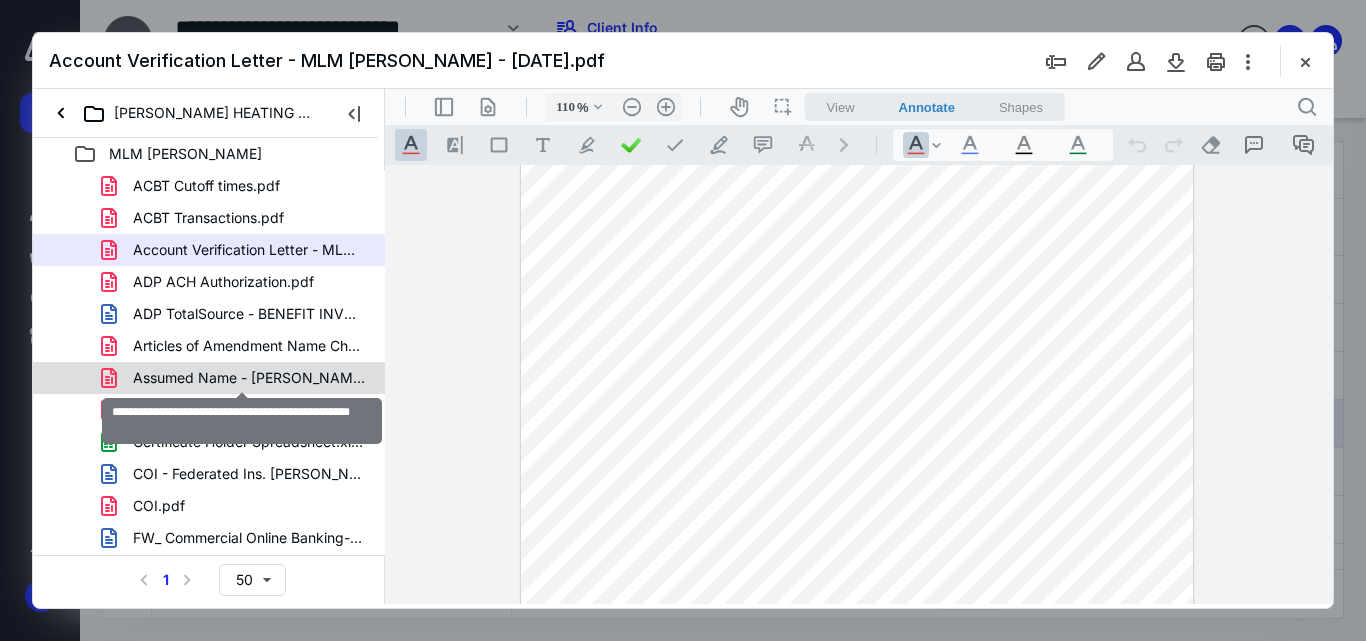 click on "Assumed Name - [PERSON_NAME] and Cooling LLC.pdf" at bounding box center [249, 378] 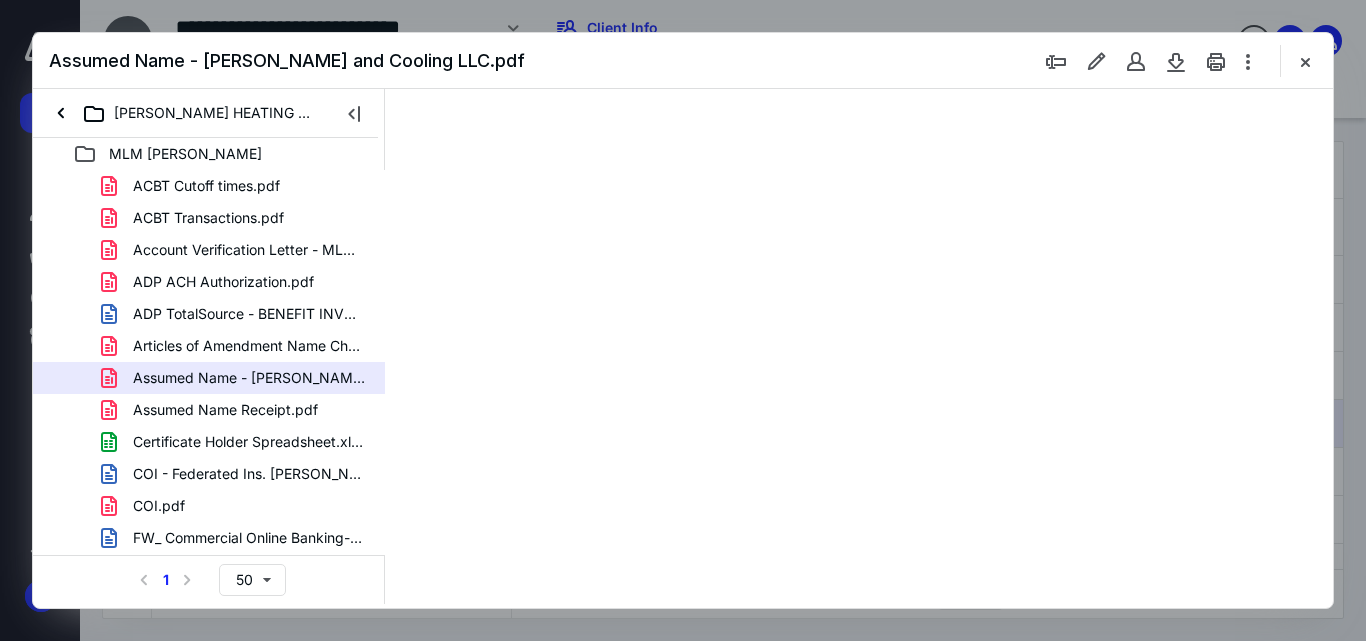 scroll, scrollTop: 0, scrollLeft: 0, axis: both 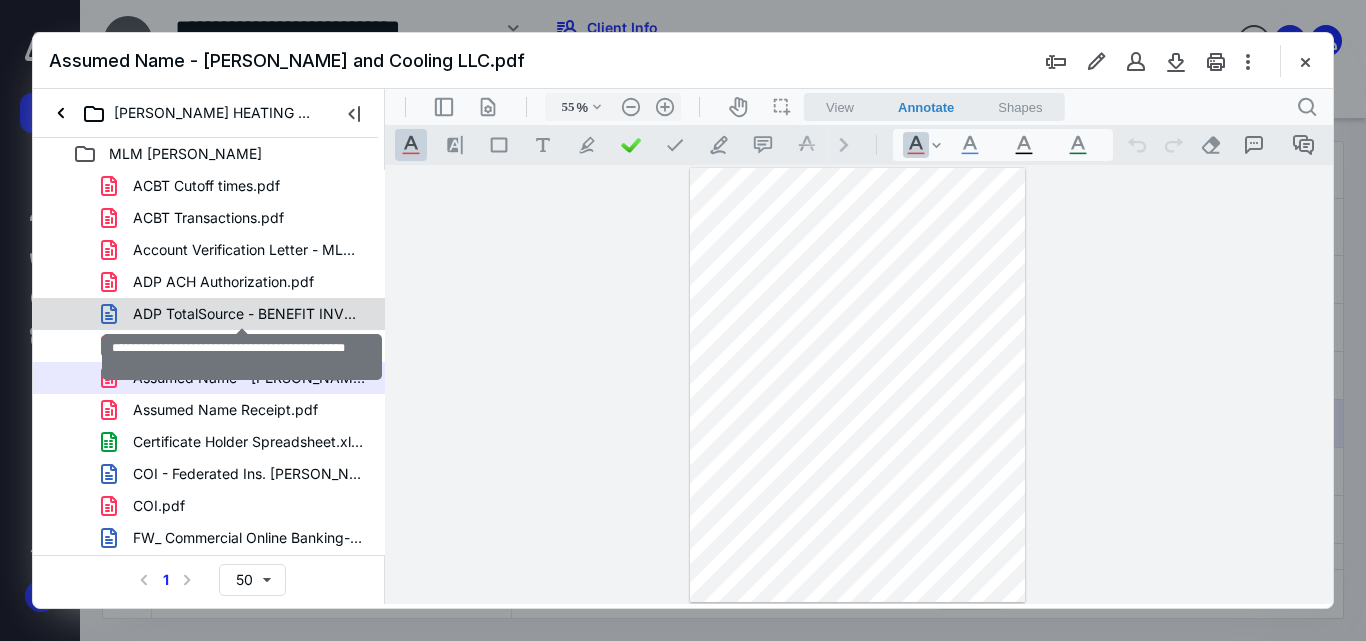 click on "ADP TotalSource - BENEFIT INVOICE - 4486380.msg" at bounding box center (249, 314) 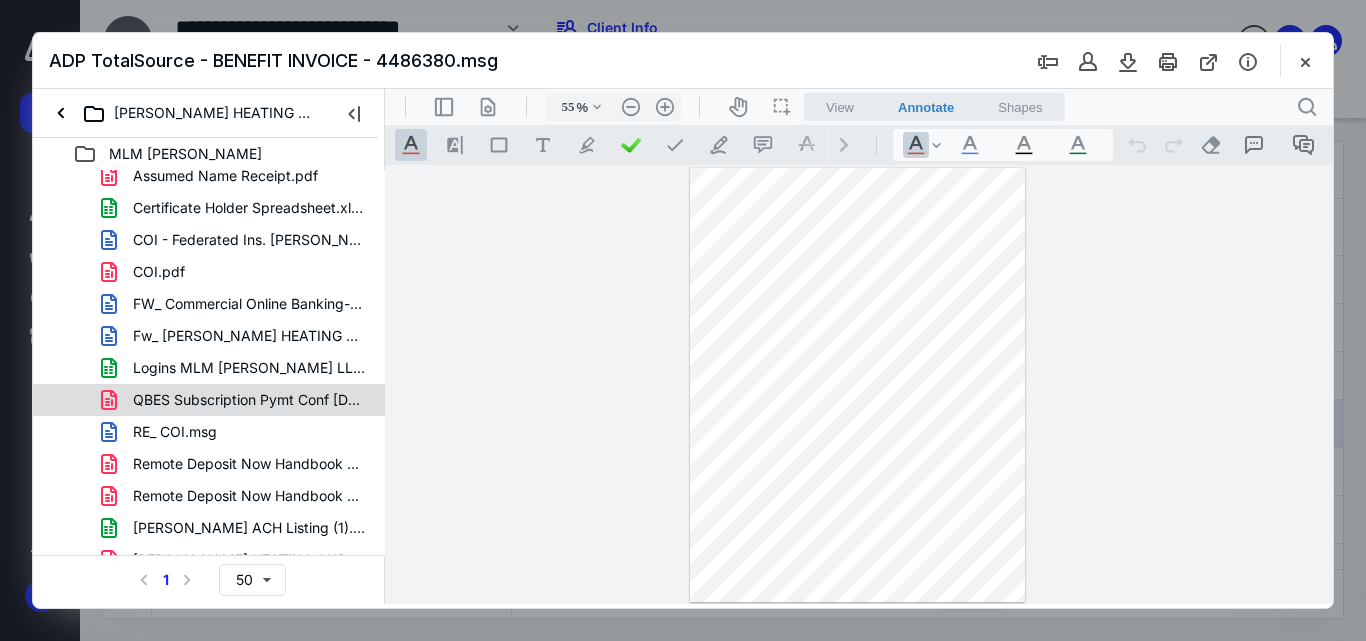 scroll, scrollTop: 229, scrollLeft: 0, axis: vertical 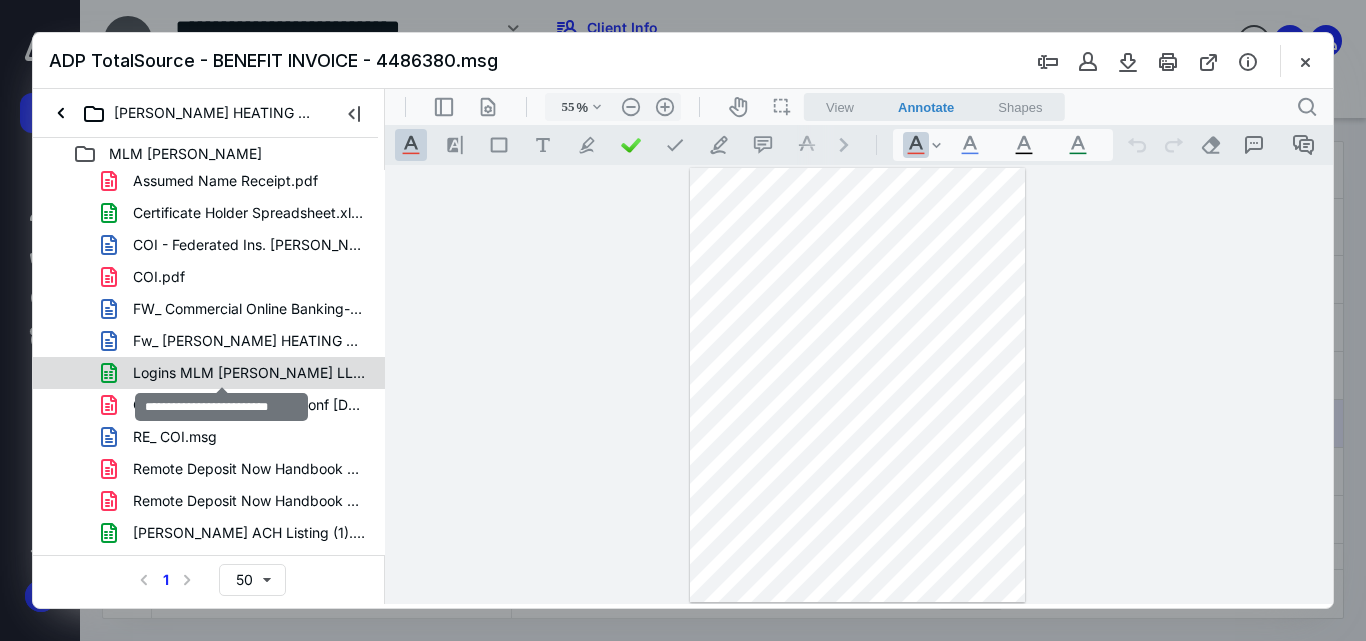 click on "Logins MLM [PERSON_NAME] LLC.xlsx" at bounding box center (249, 373) 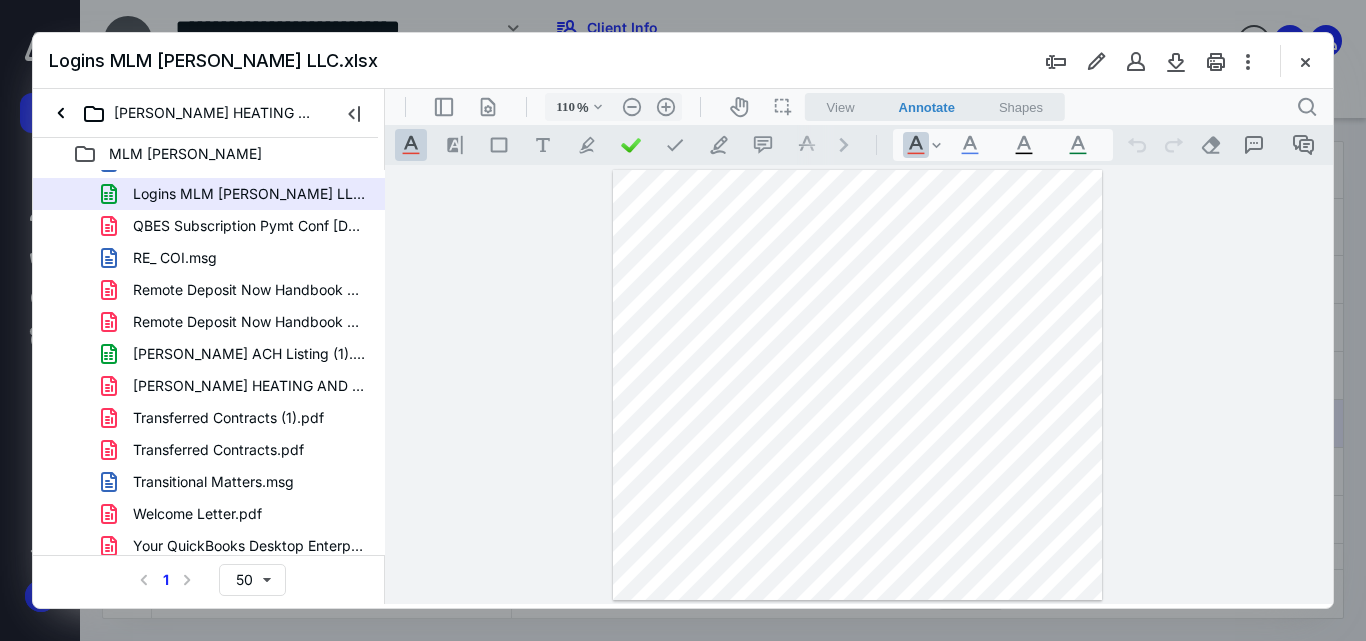 scroll, scrollTop: 415, scrollLeft: 0, axis: vertical 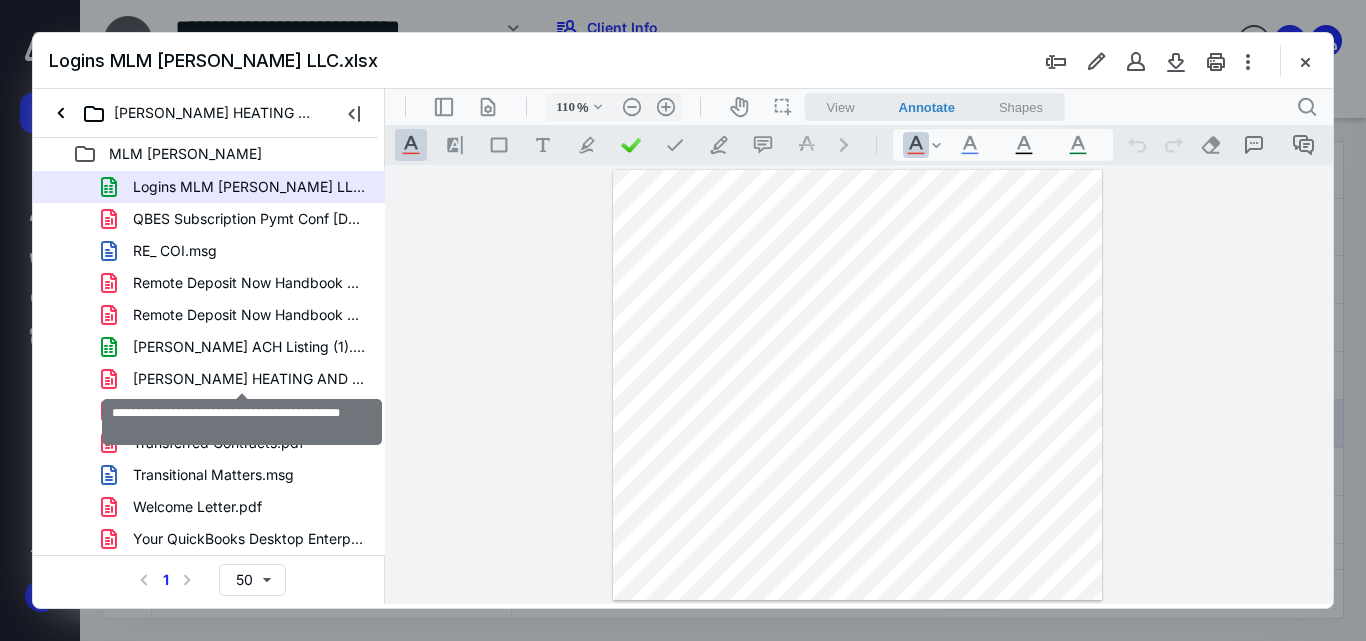 click on "[PERSON_NAME] HEATING AND COOLING PAST STAT SELLER.pdf" at bounding box center [249, 379] 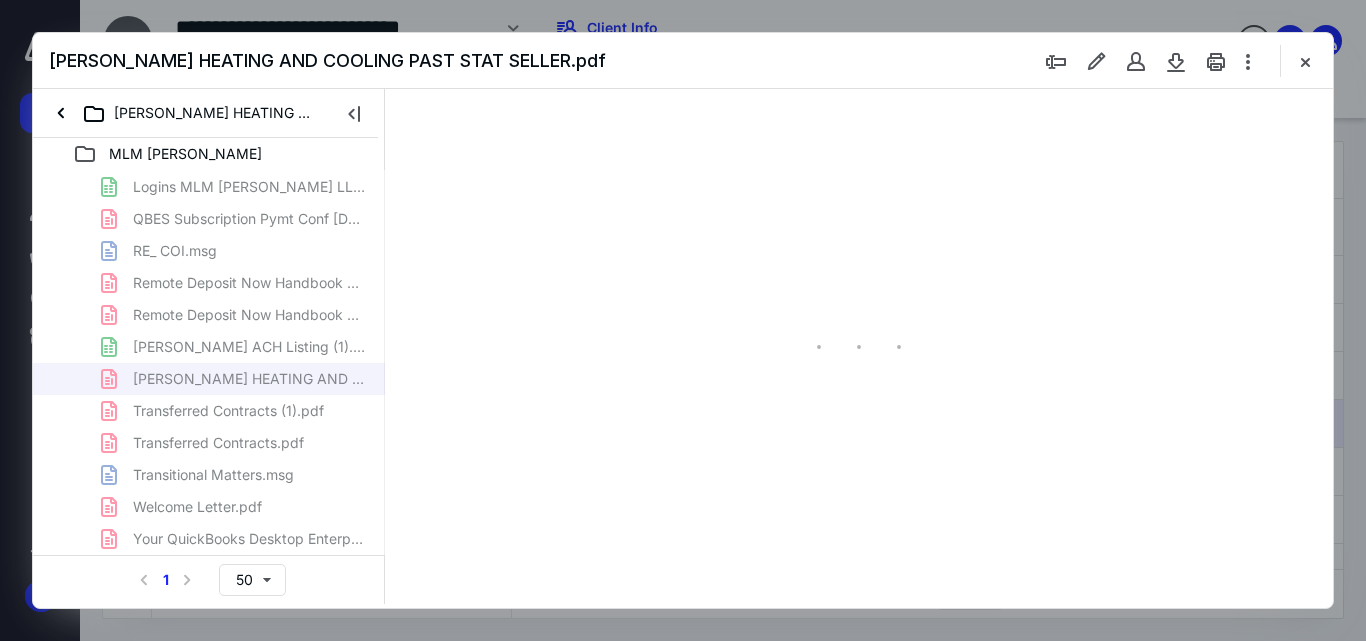 scroll, scrollTop: 78, scrollLeft: 0, axis: vertical 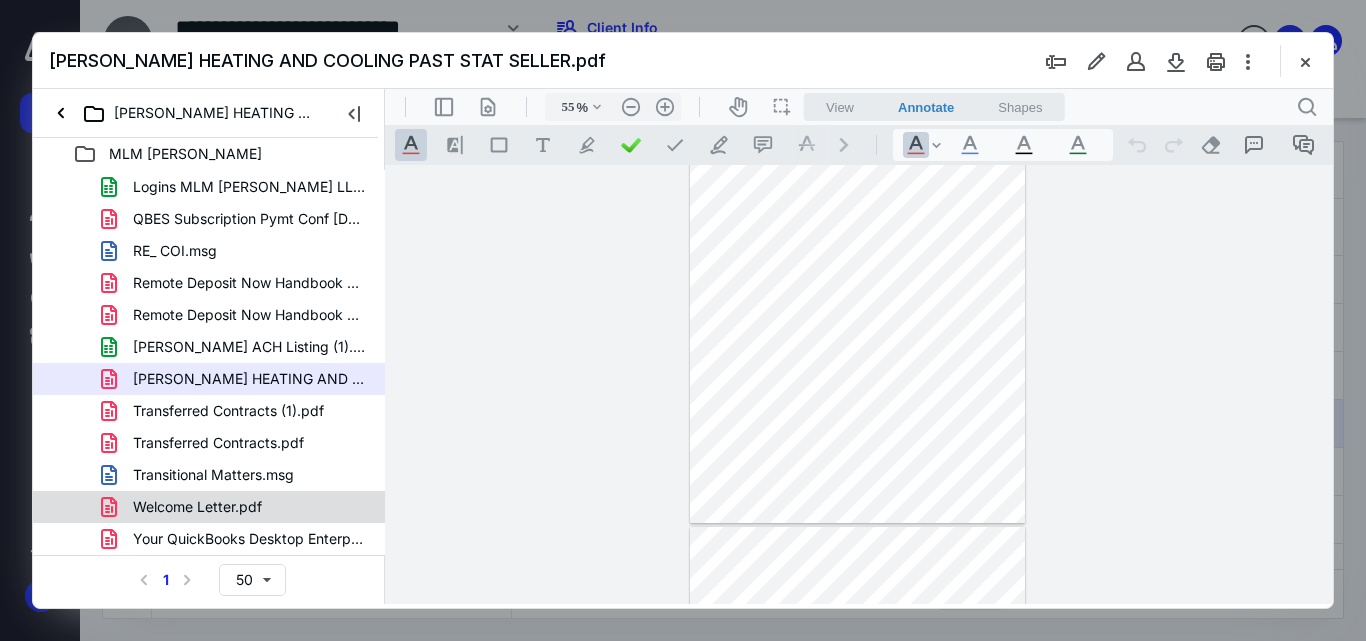 click on "Welcome Letter.pdf" at bounding box center [197, 507] 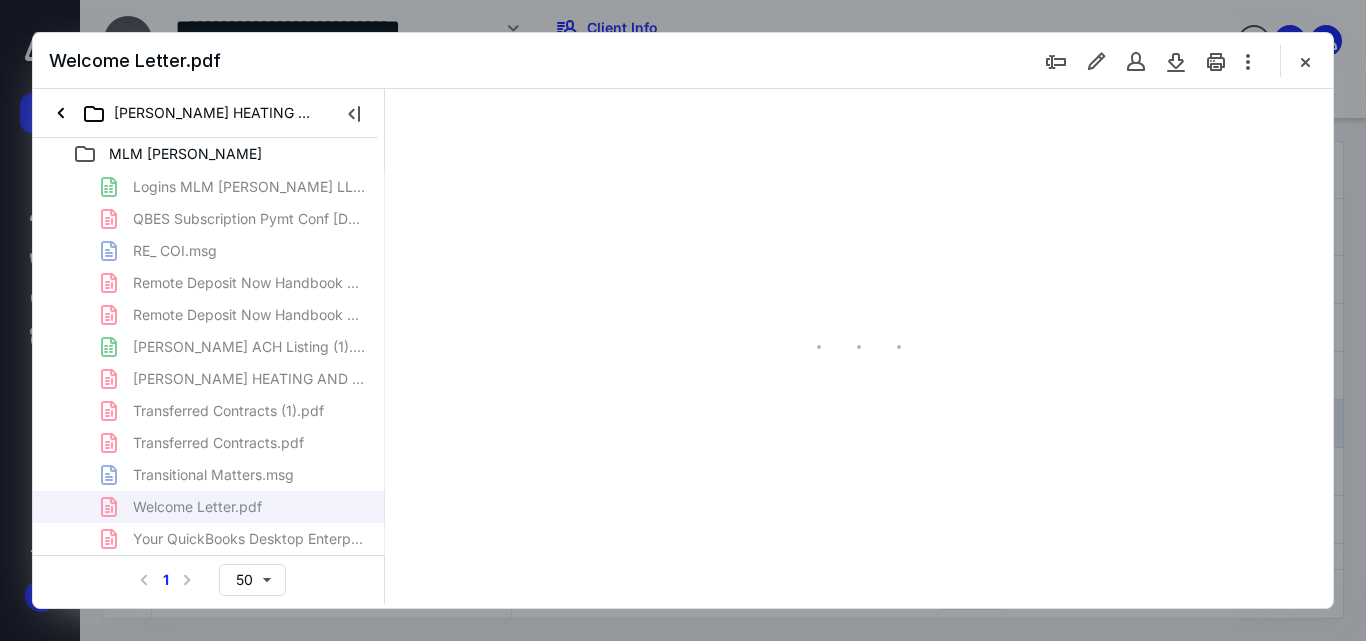 scroll, scrollTop: 0, scrollLeft: 0, axis: both 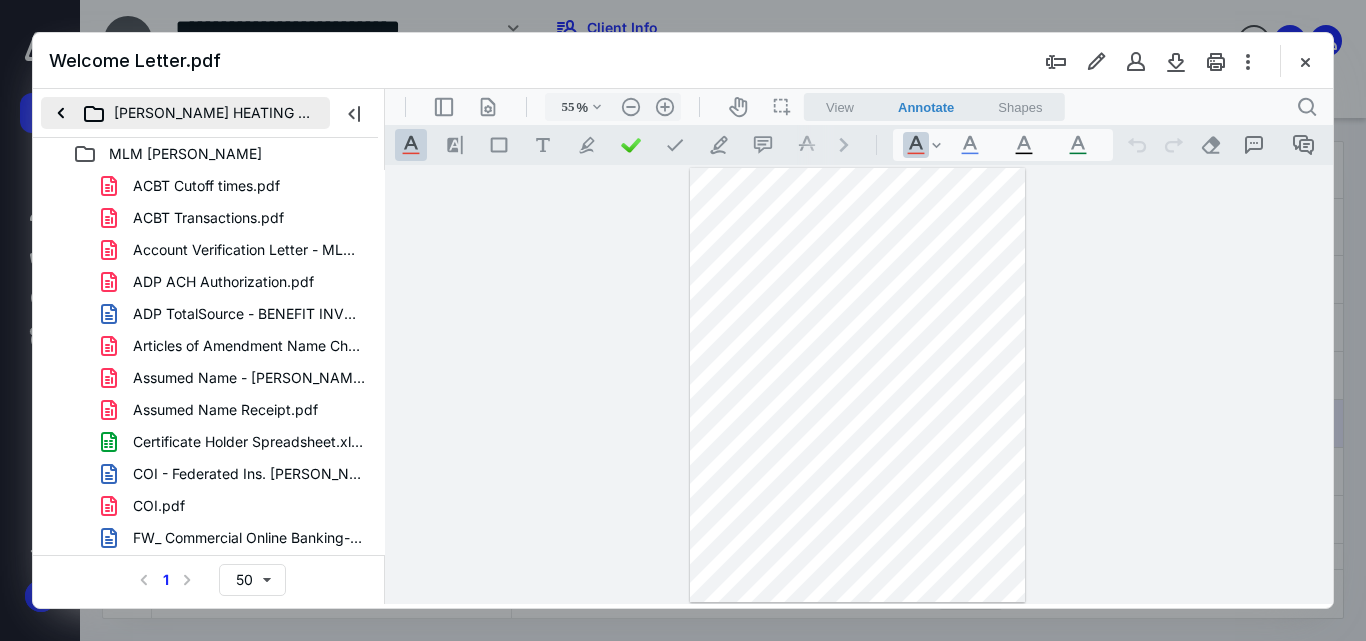 click on "[PERSON_NAME] HEATING & COOLING, LLC" at bounding box center [185, 113] 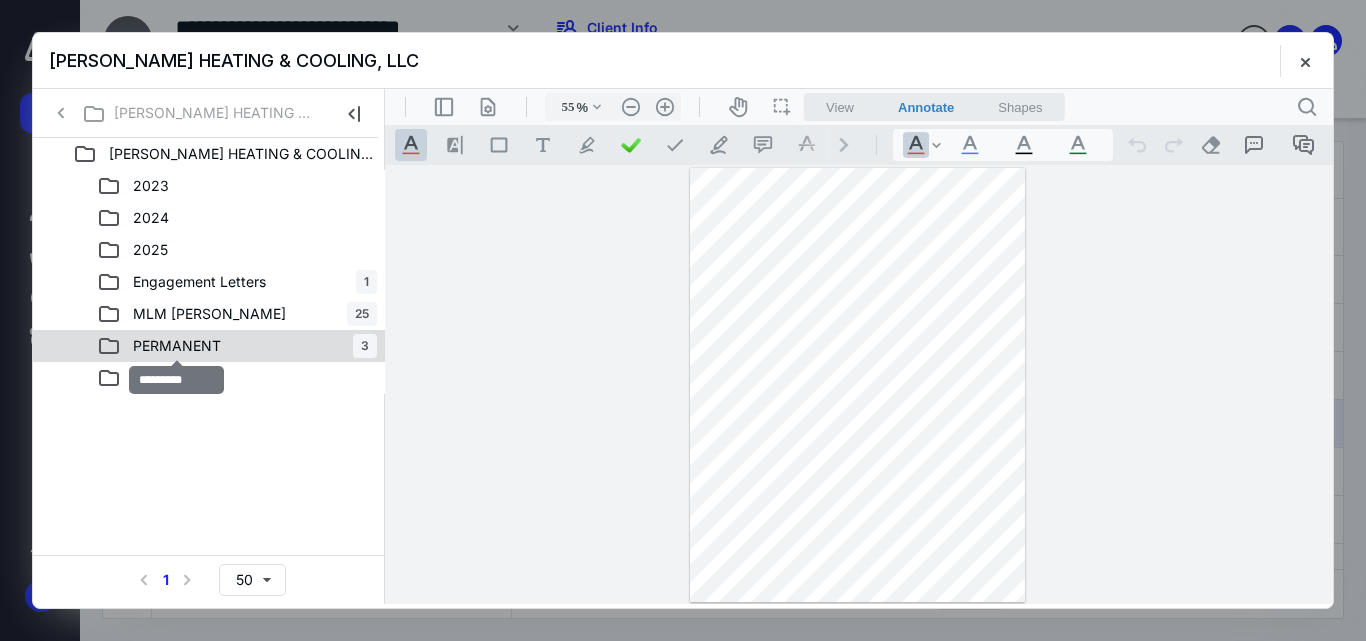 click on "PERMANENT" at bounding box center [177, 346] 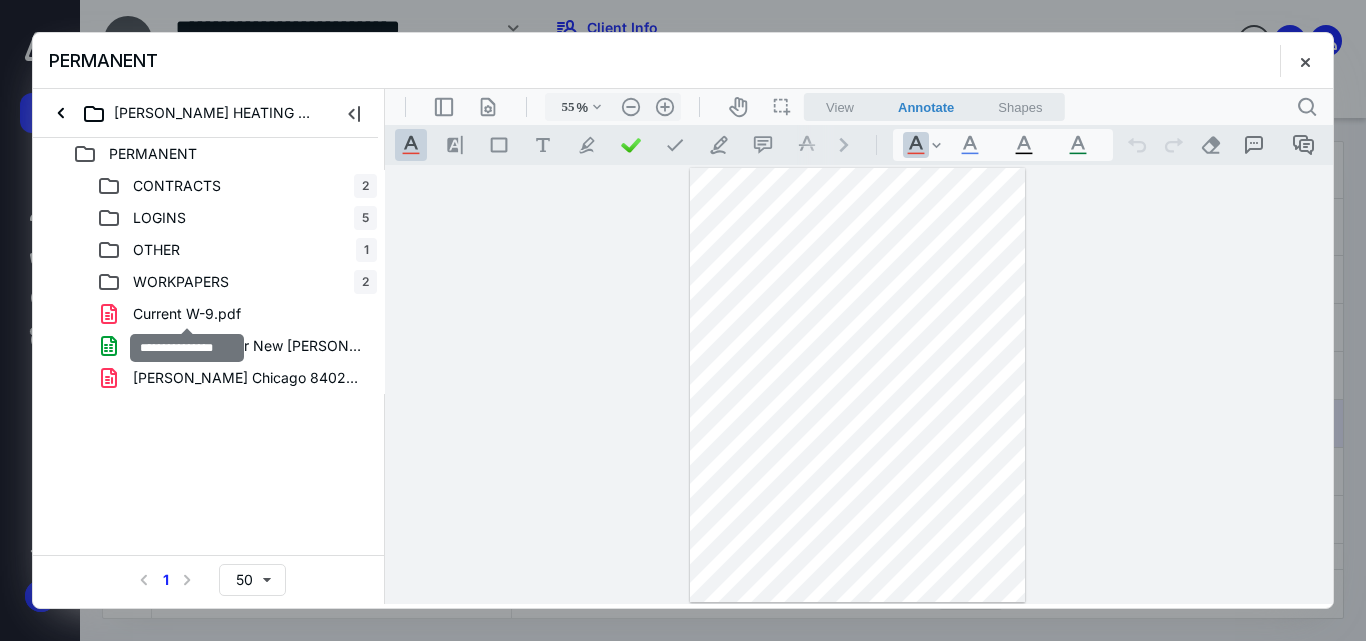 click on "Current W-9.pdf" at bounding box center (187, 314) 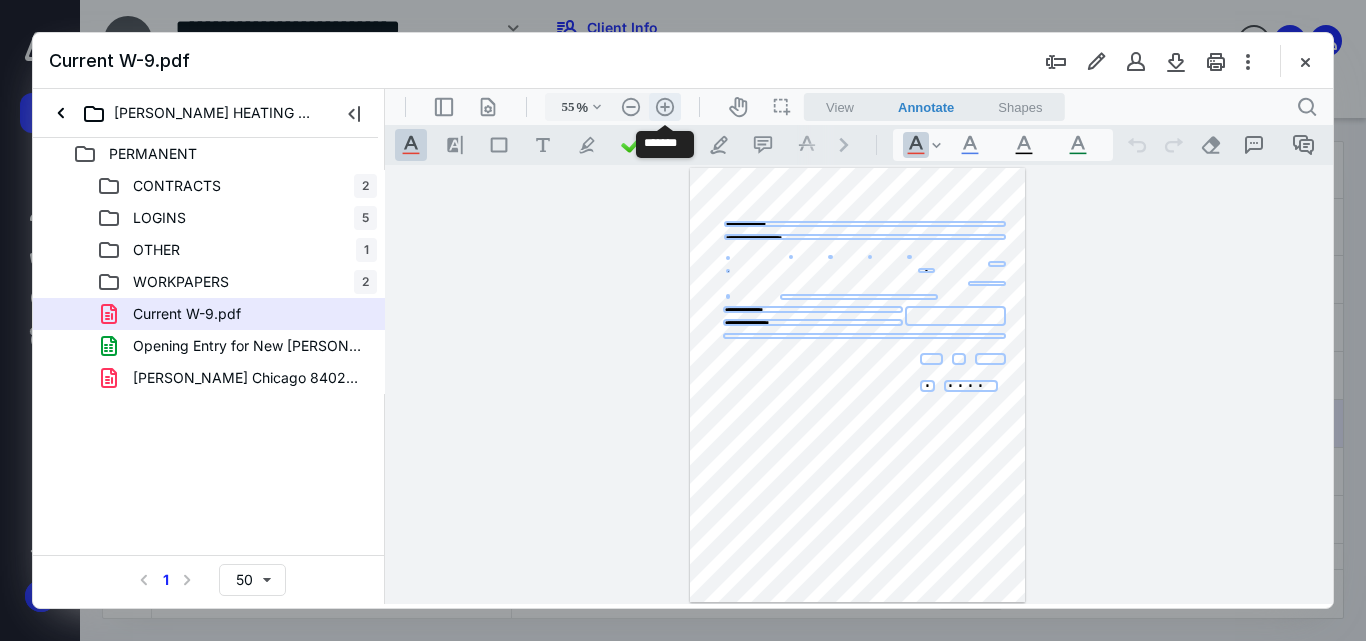 click on ".cls-1{fill:#abb0c4;} icon - header - zoom - in - line" at bounding box center [665, 107] 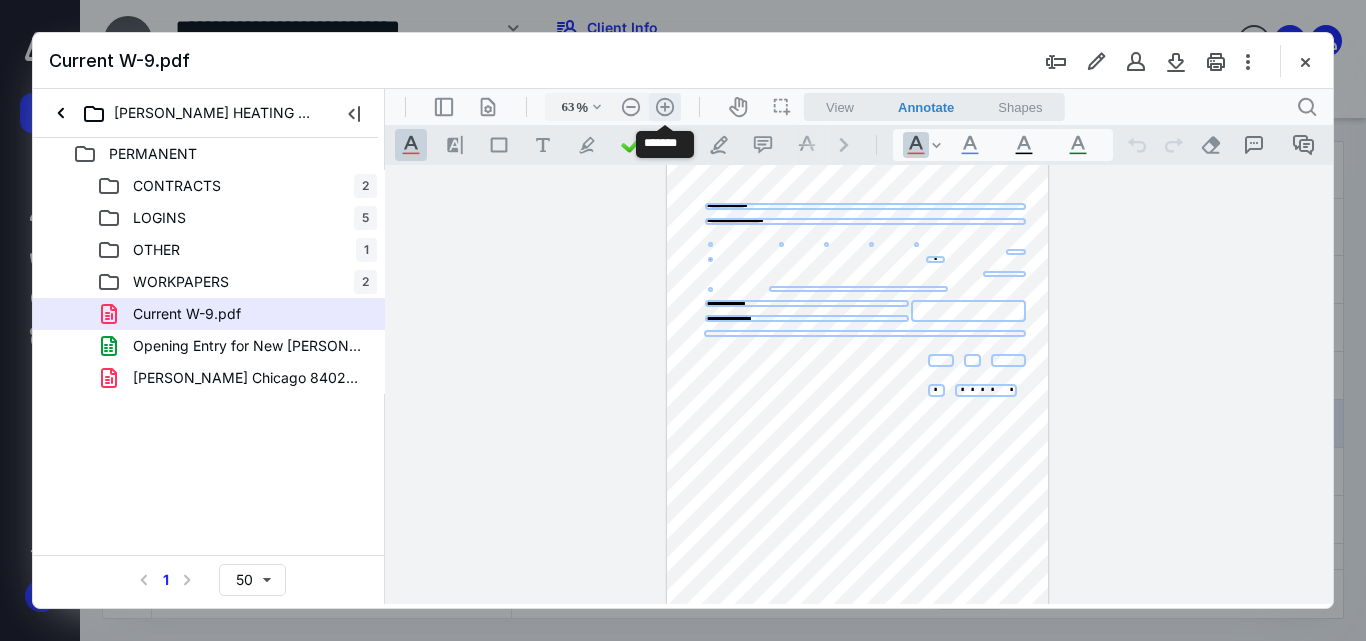 click on ".cls-1{fill:#abb0c4;} icon - header - zoom - in - line" at bounding box center (665, 107) 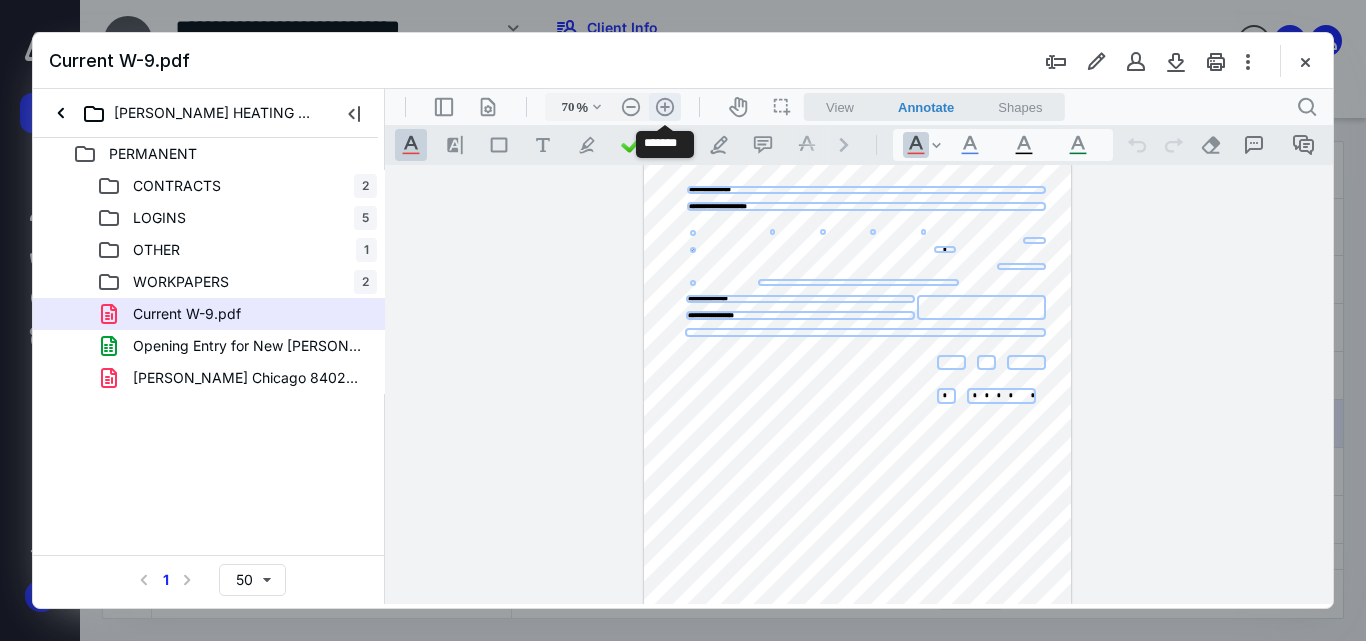 click on ".cls-1{fill:#abb0c4;} icon - header - zoom - in - line" at bounding box center [665, 107] 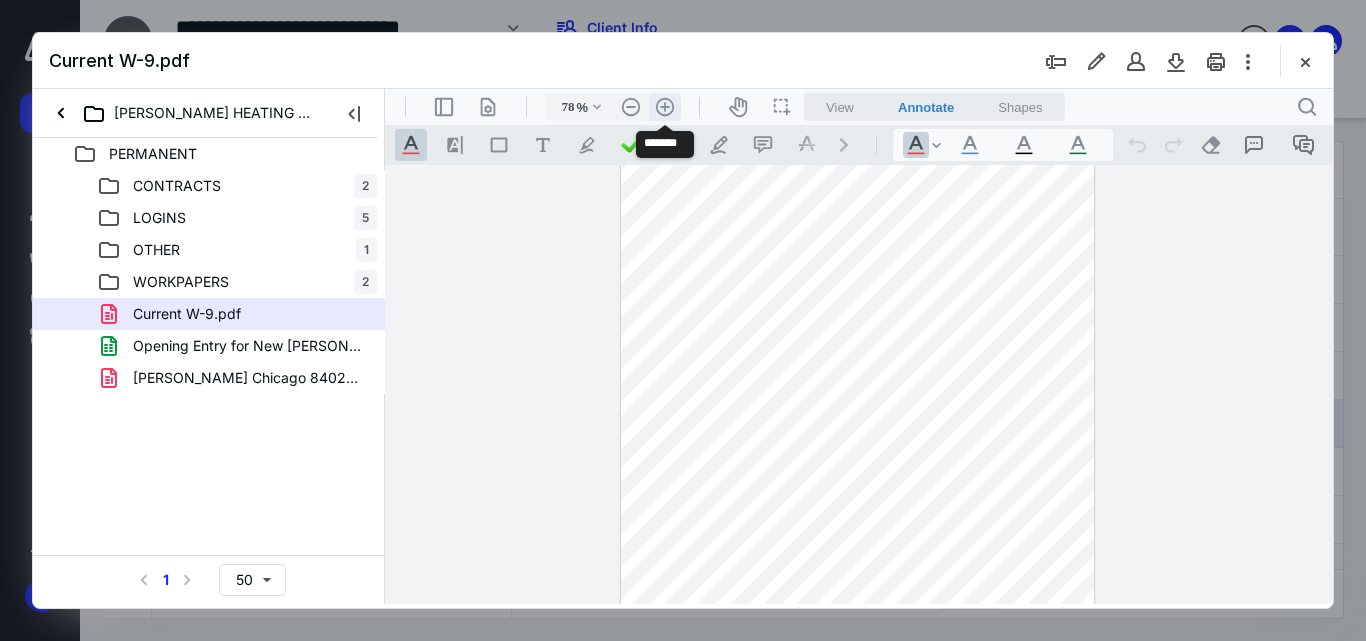 scroll, scrollTop: 74, scrollLeft: 0, axis: vertical 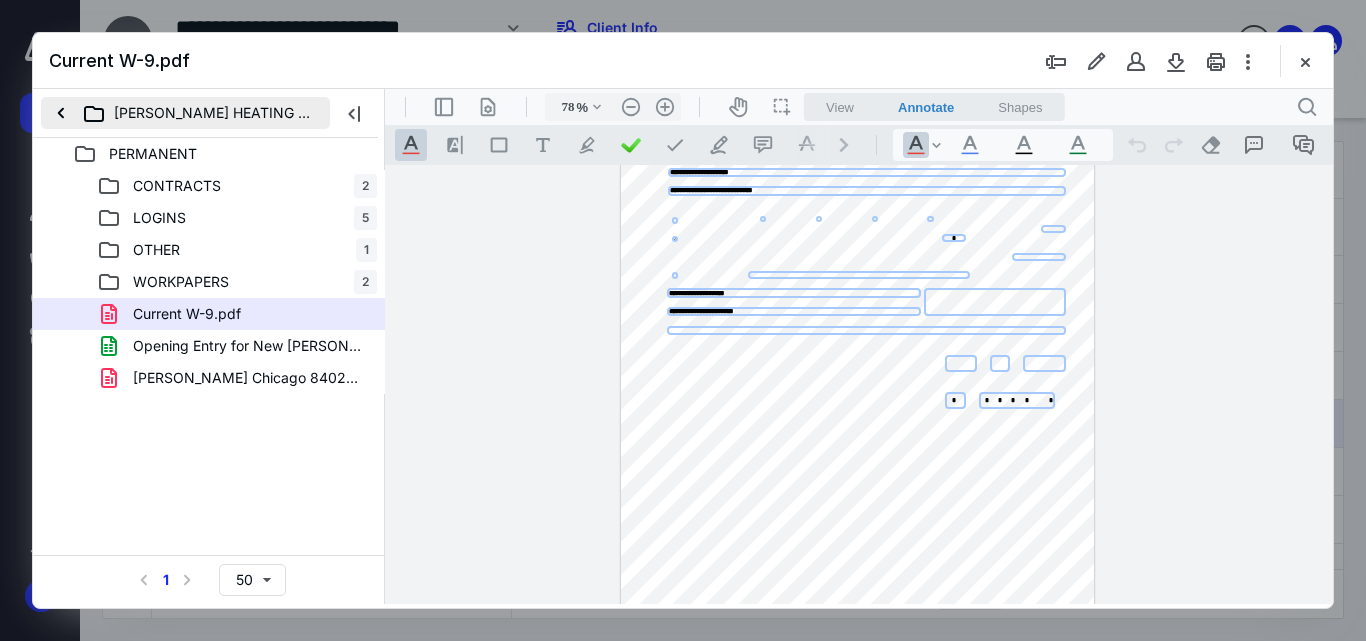 click on "[PERSON_NAME] HEATING & COOLING, LLC" at bounding box center (185, 113) 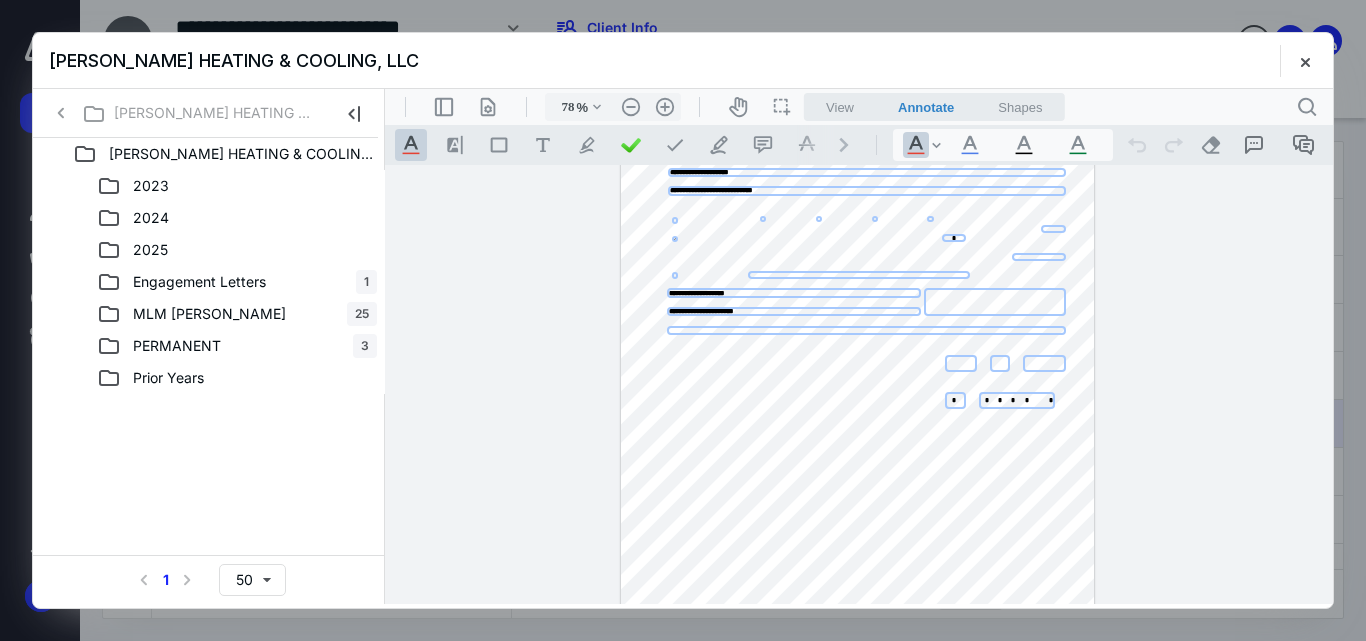 click 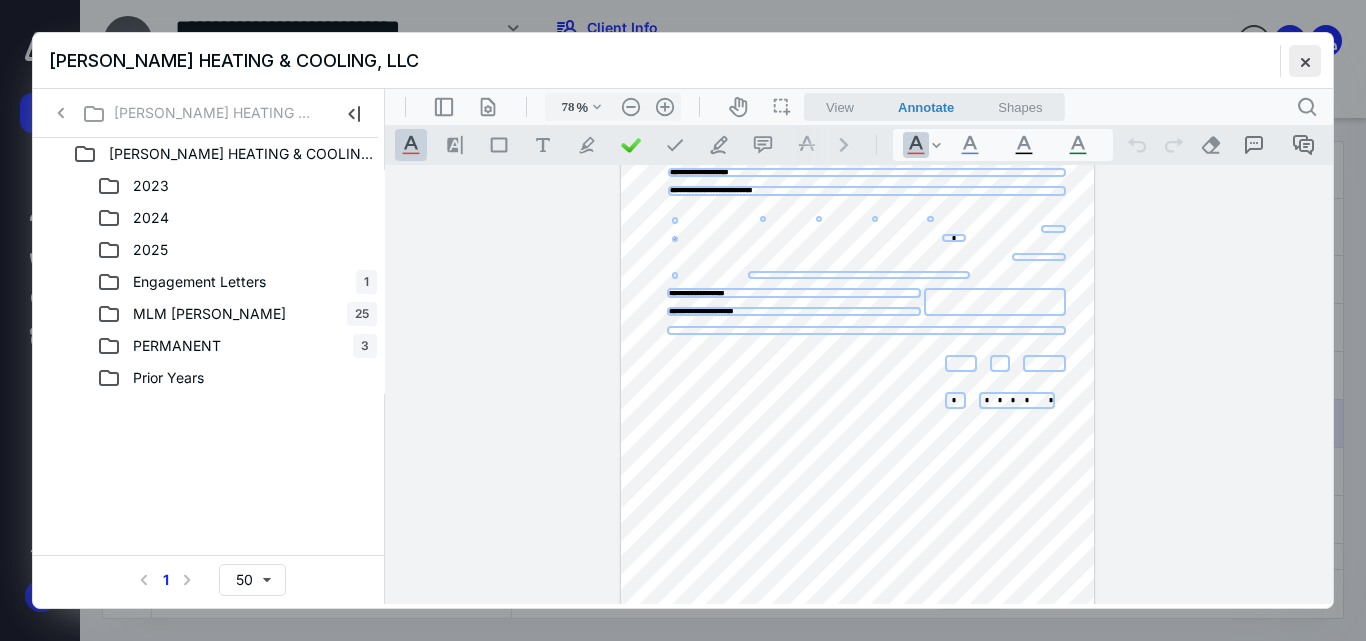 click at bounding box center [1305, 61] 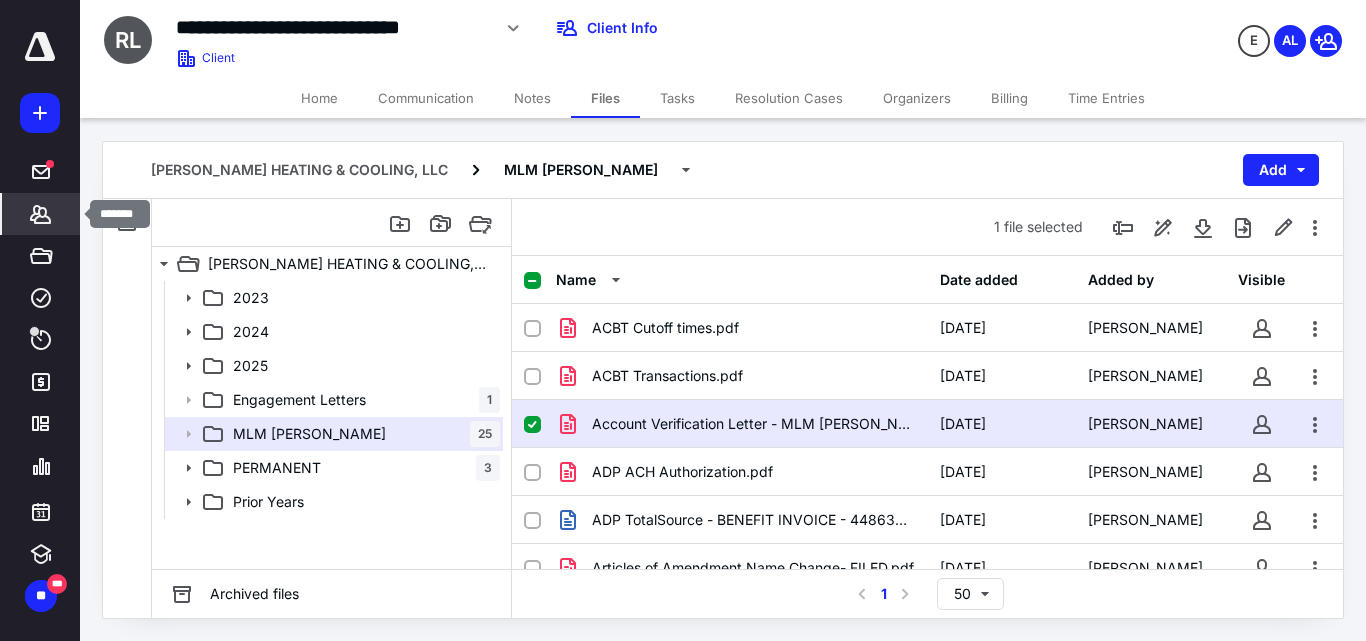click 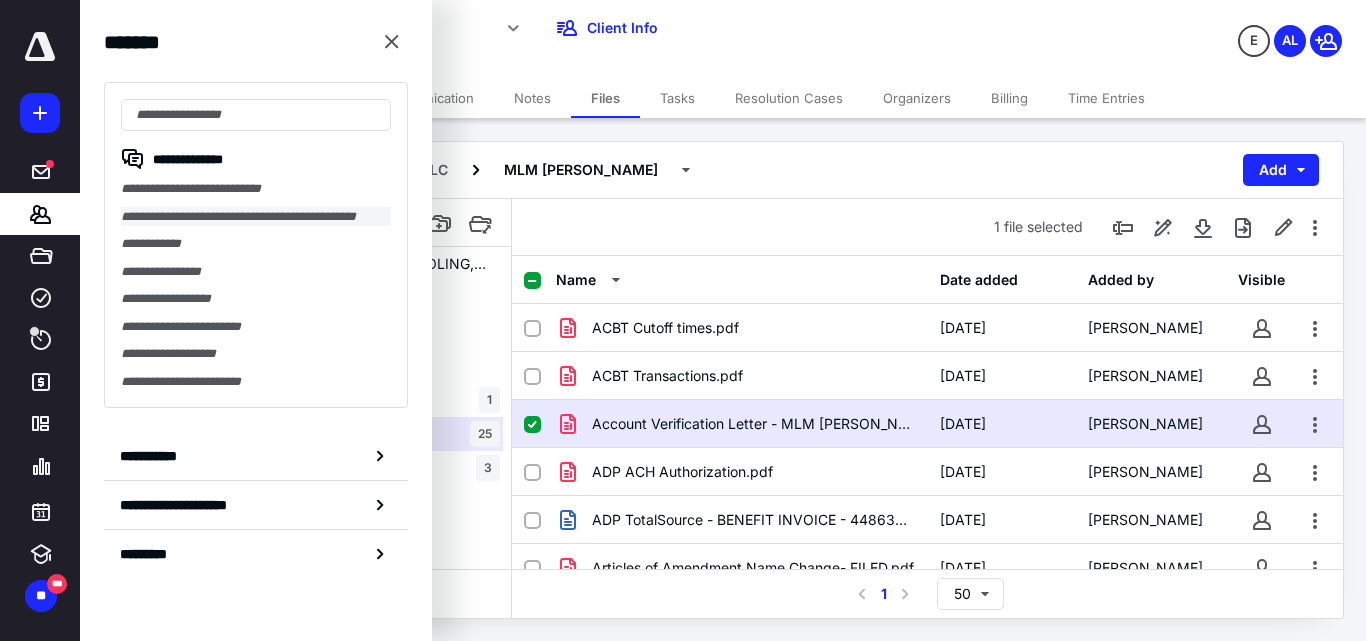 click on "**********" at bounding box center [256, 217] 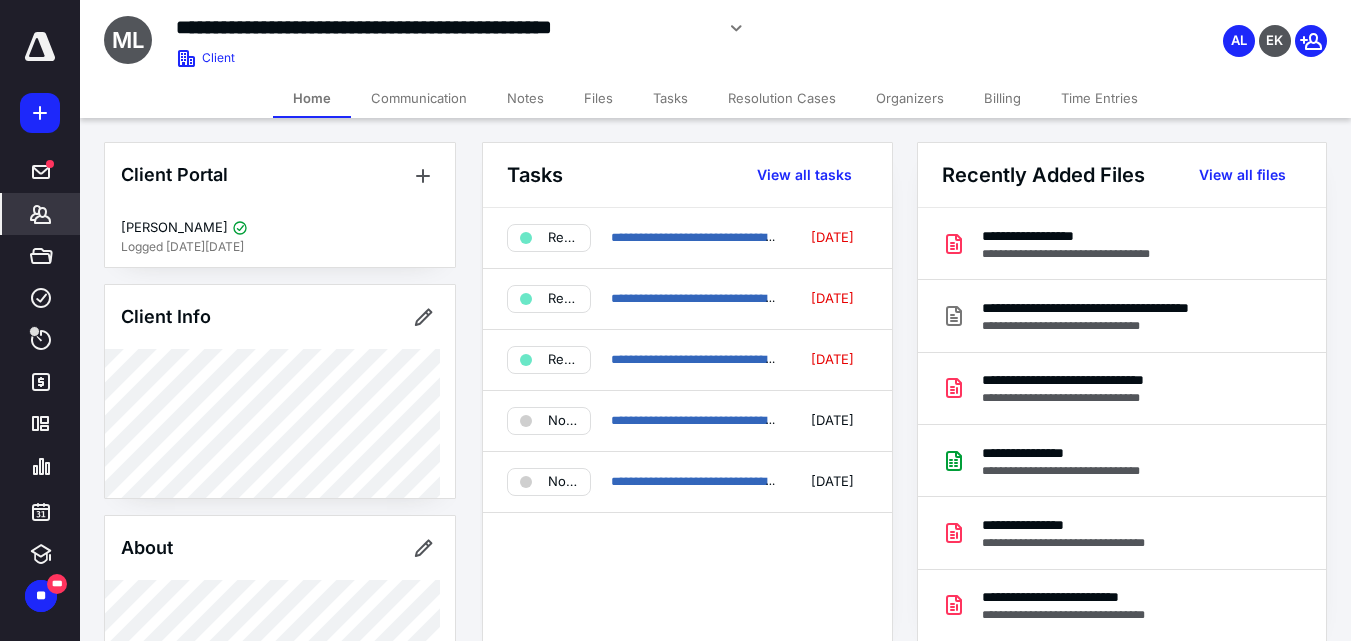 click on "Files" at bounding box center [598, 98] 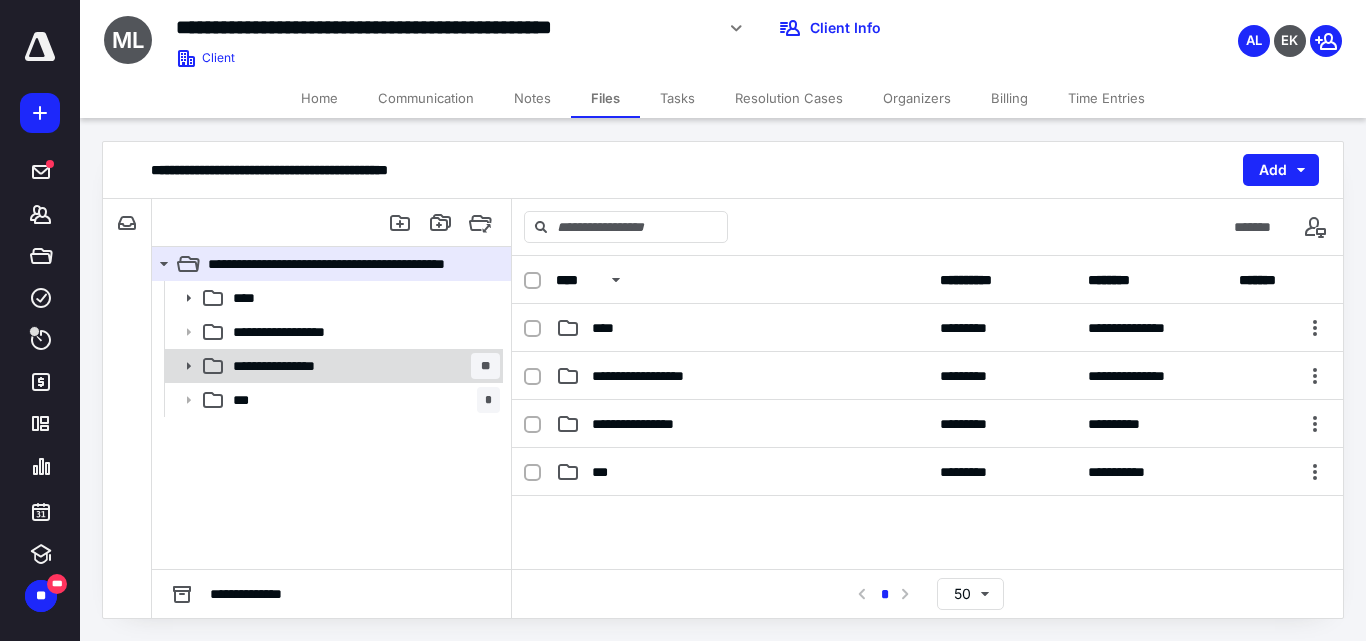 click 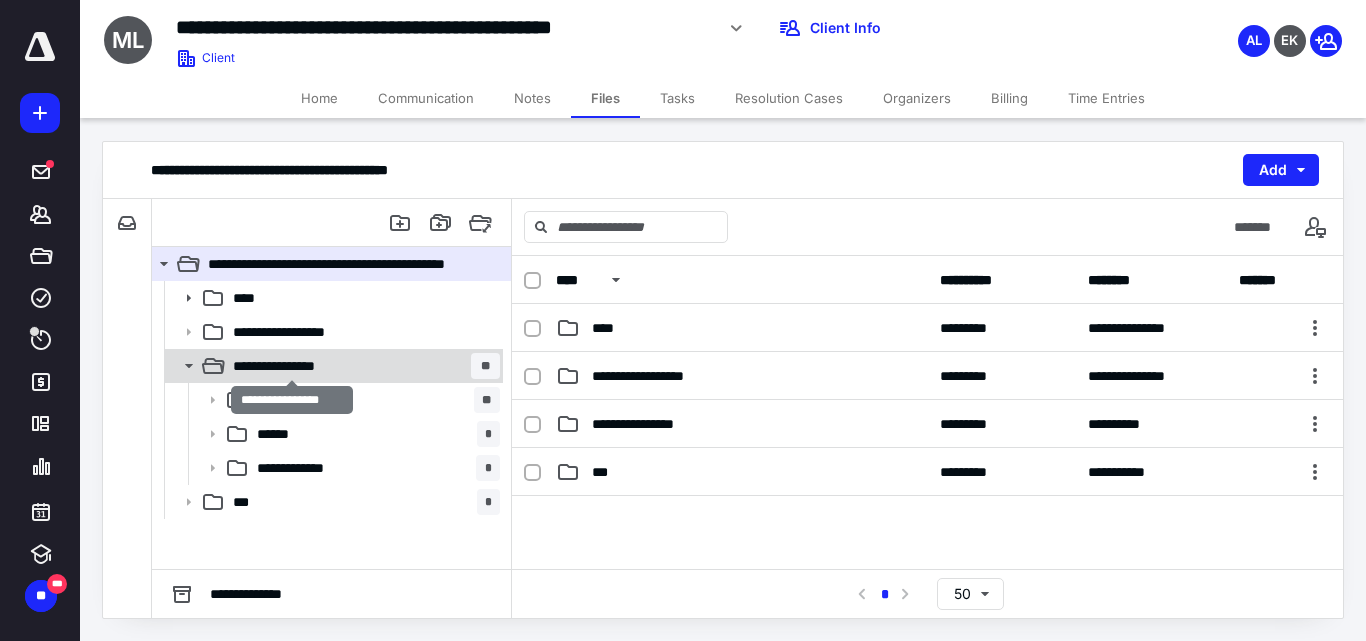 click on "**********" at bounding box center [291, 366] 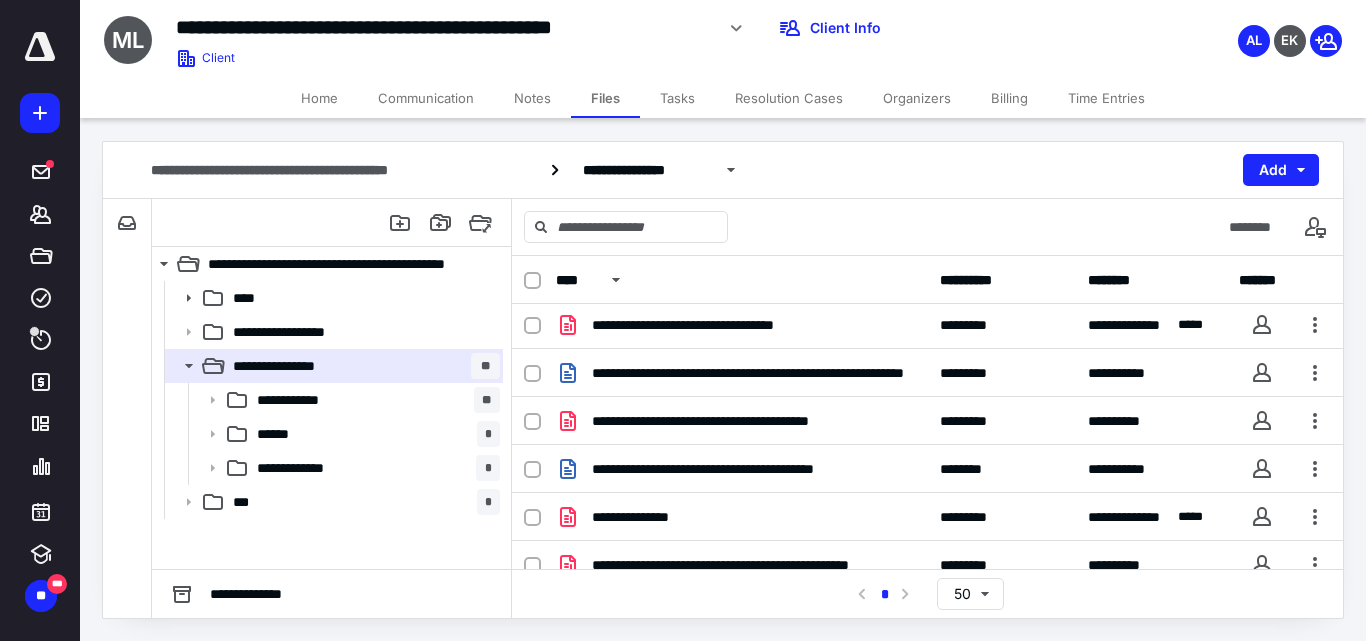 scroll, scrollTop: 503, scrollLeft: 0, axis: vertical 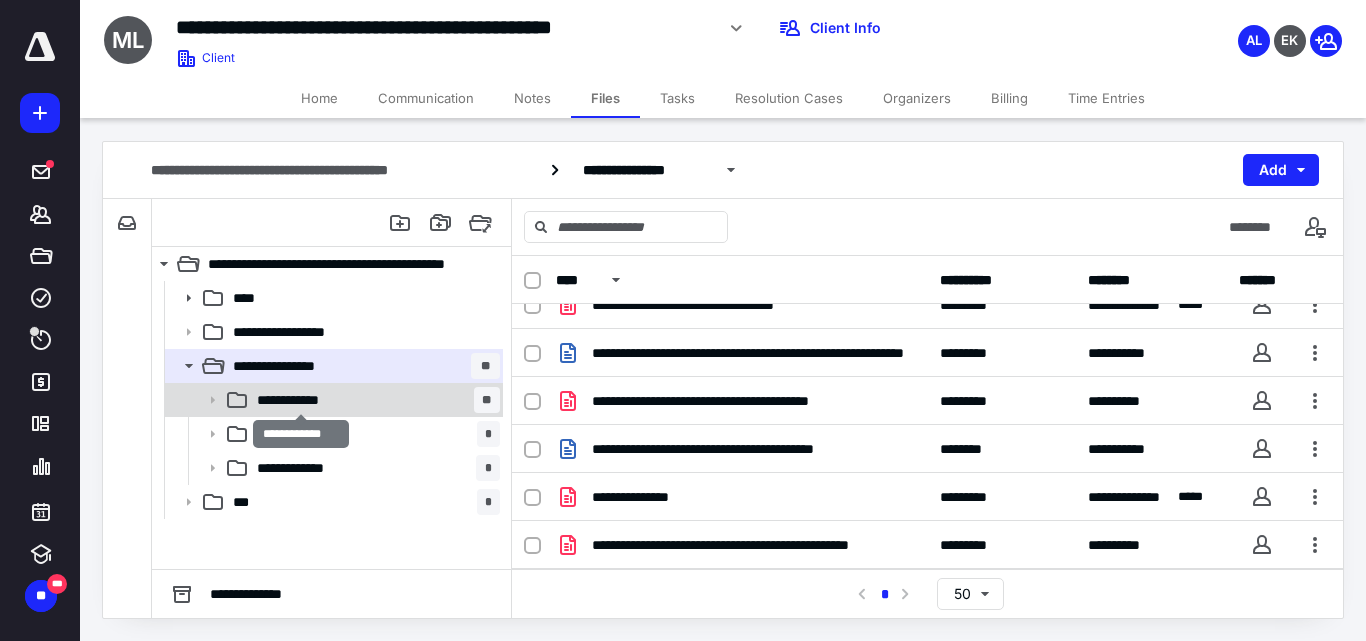 click on "**********" at bounding box center (300, 400) 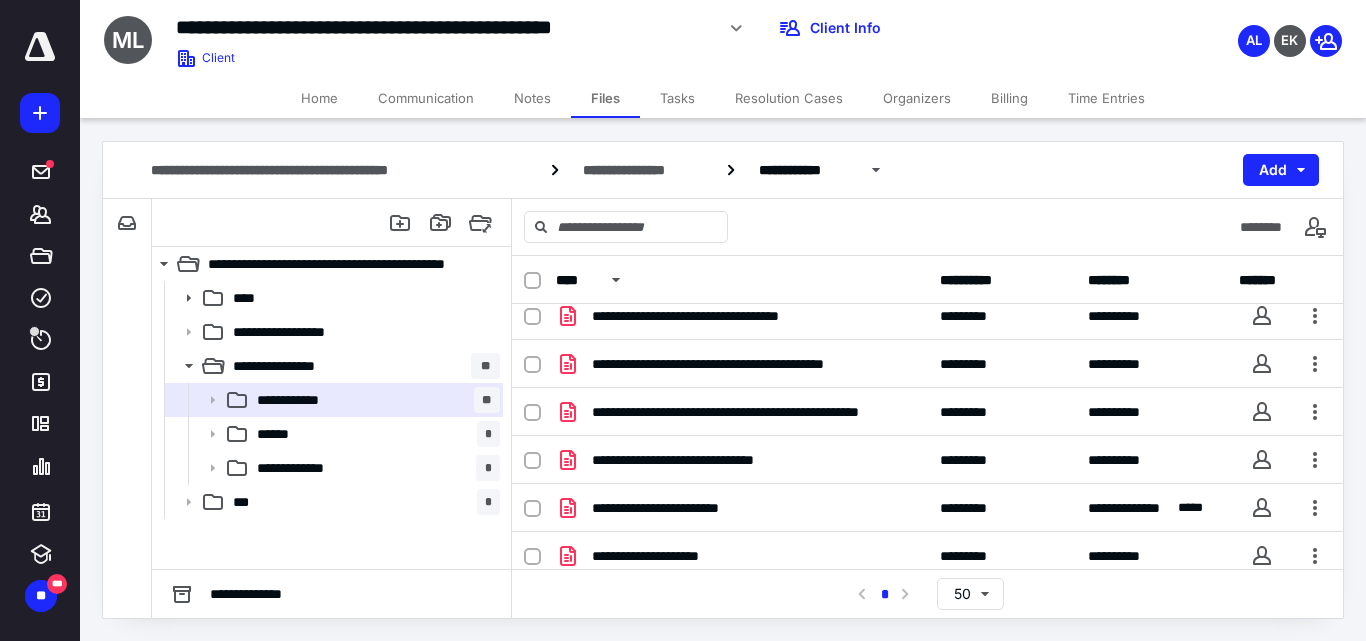 scroll, scrollTop: 0, scrollLeft: 0, axis: both 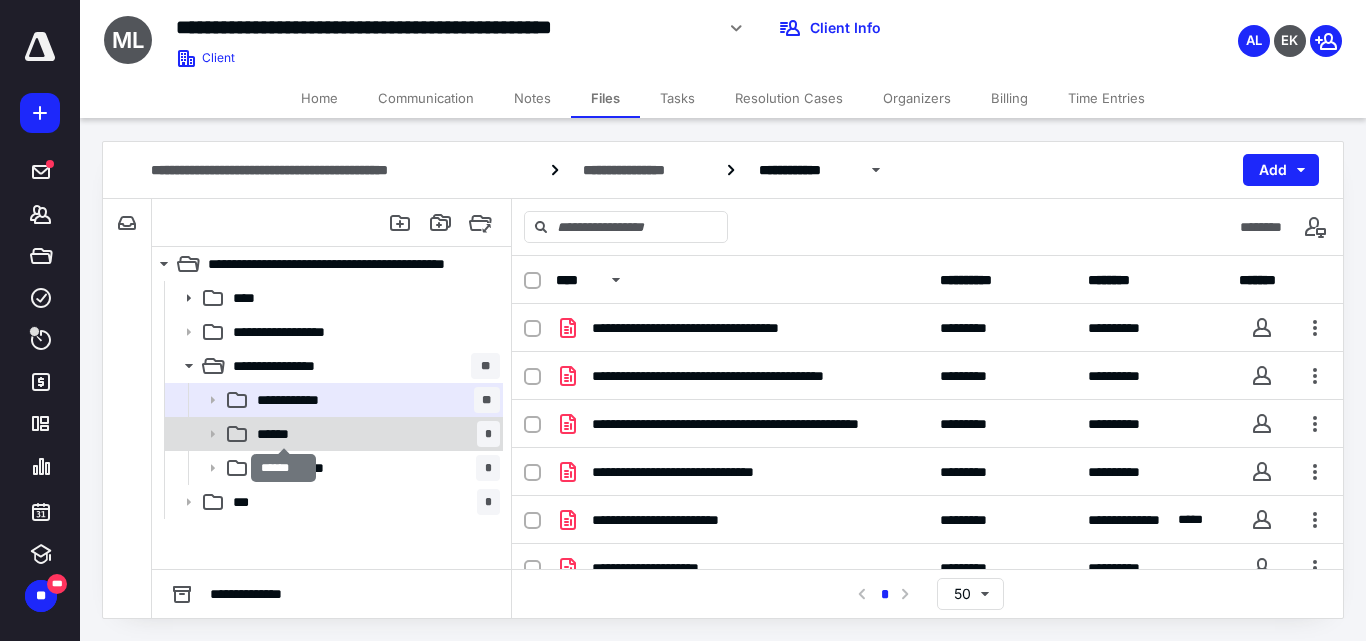 click on "******" at bounding box center (283, 434) 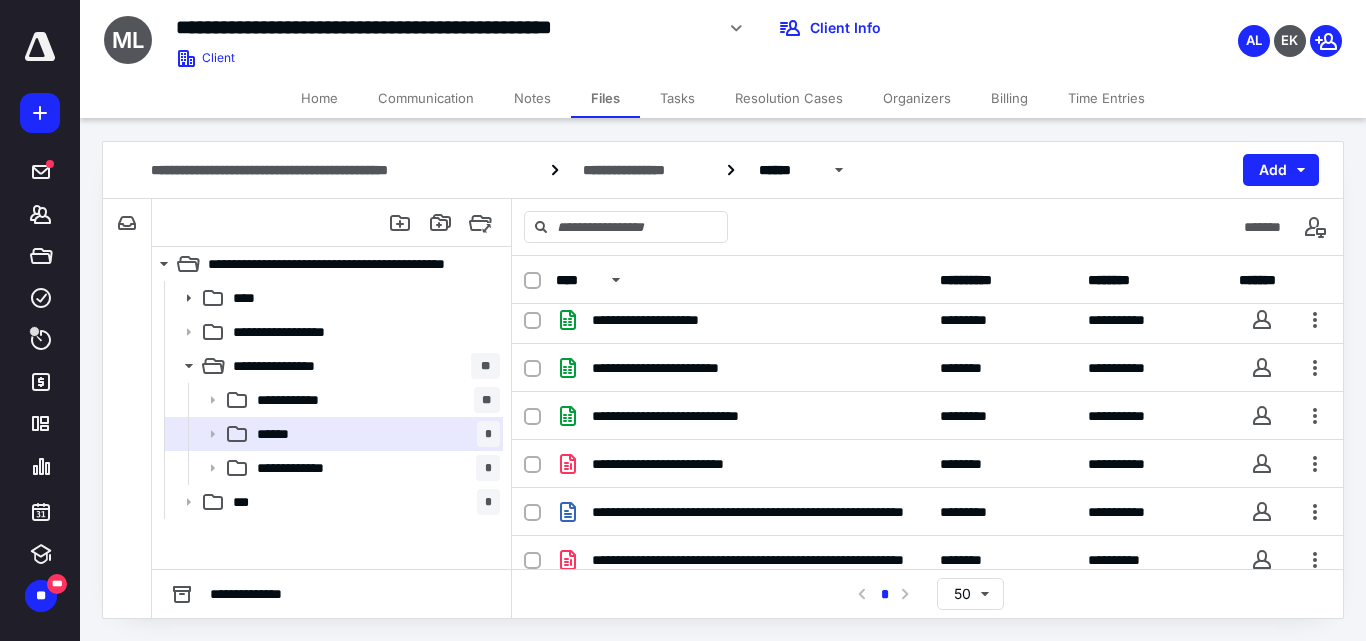 scroll, scrollTop: 71, scrollLeft: 0, axis: vertical 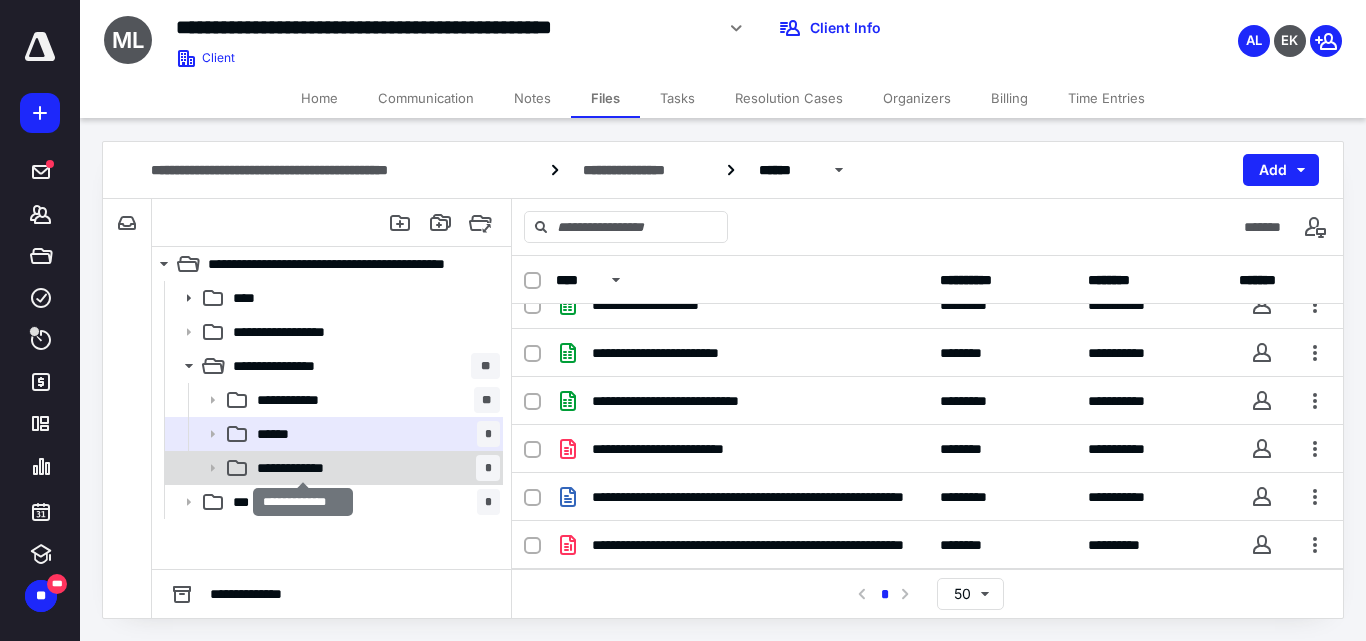 click on "**********" at bounding box center [303, 468] 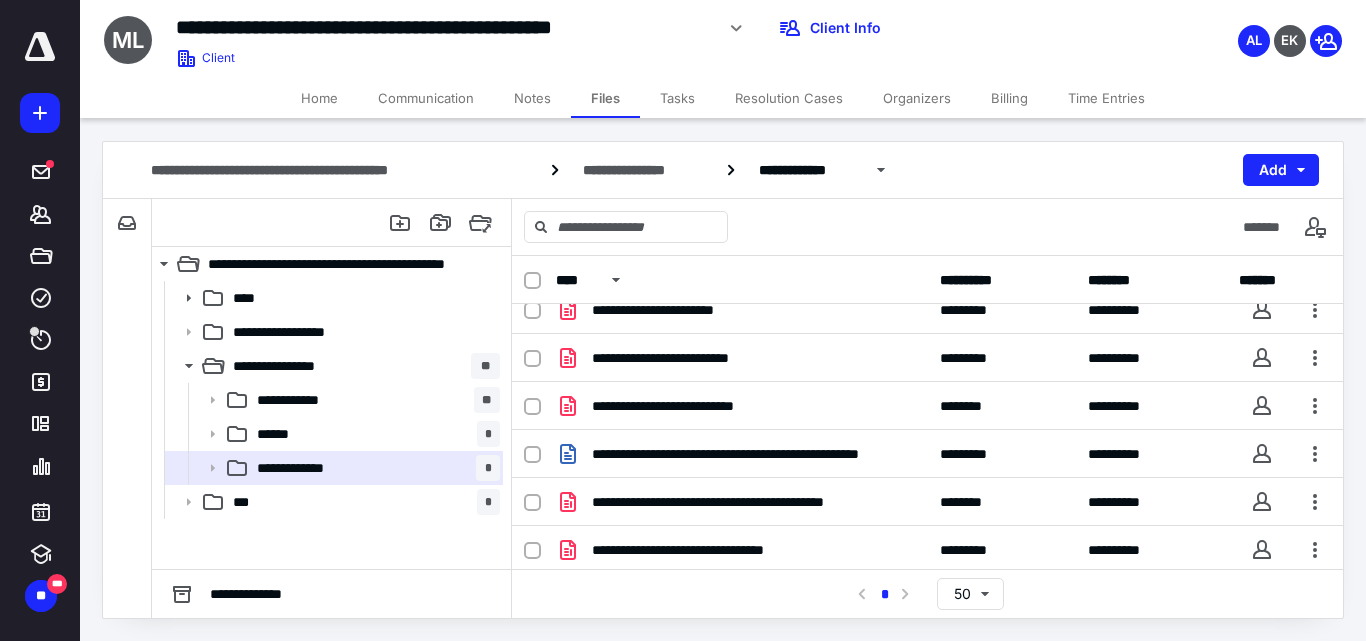 scroll, scrollTop: 119, scrollLeft: 0, axis: vertical 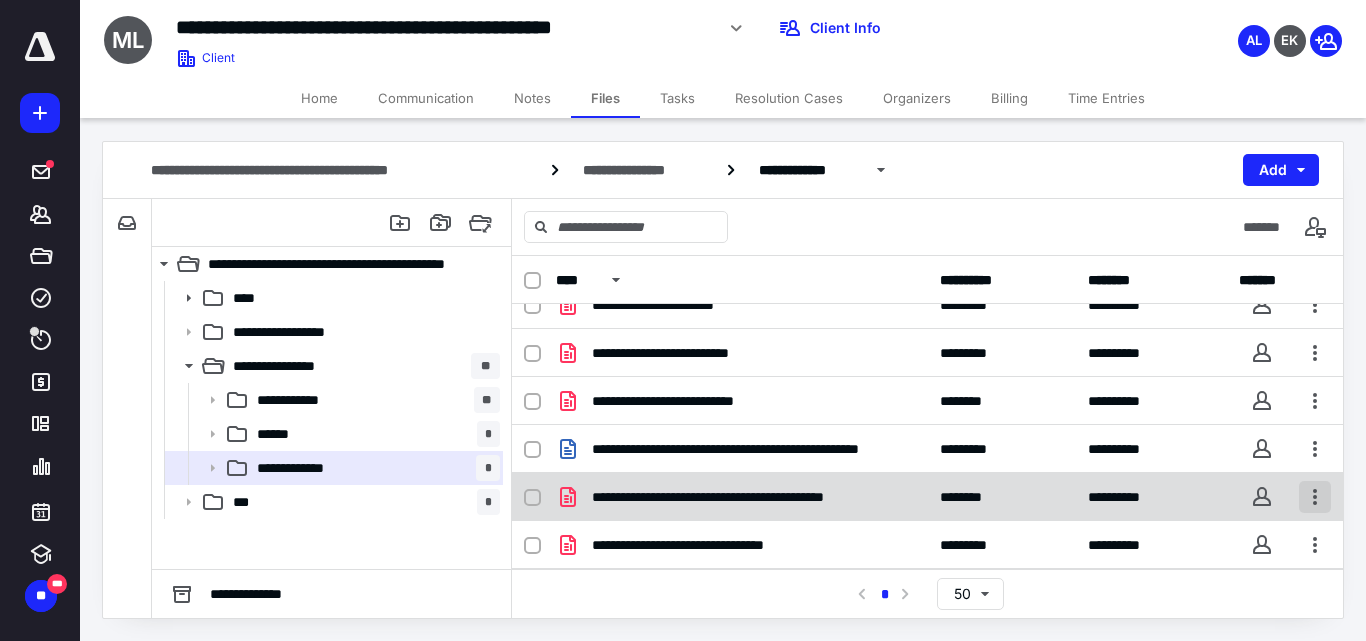 click at bounding box center [1315, 497] 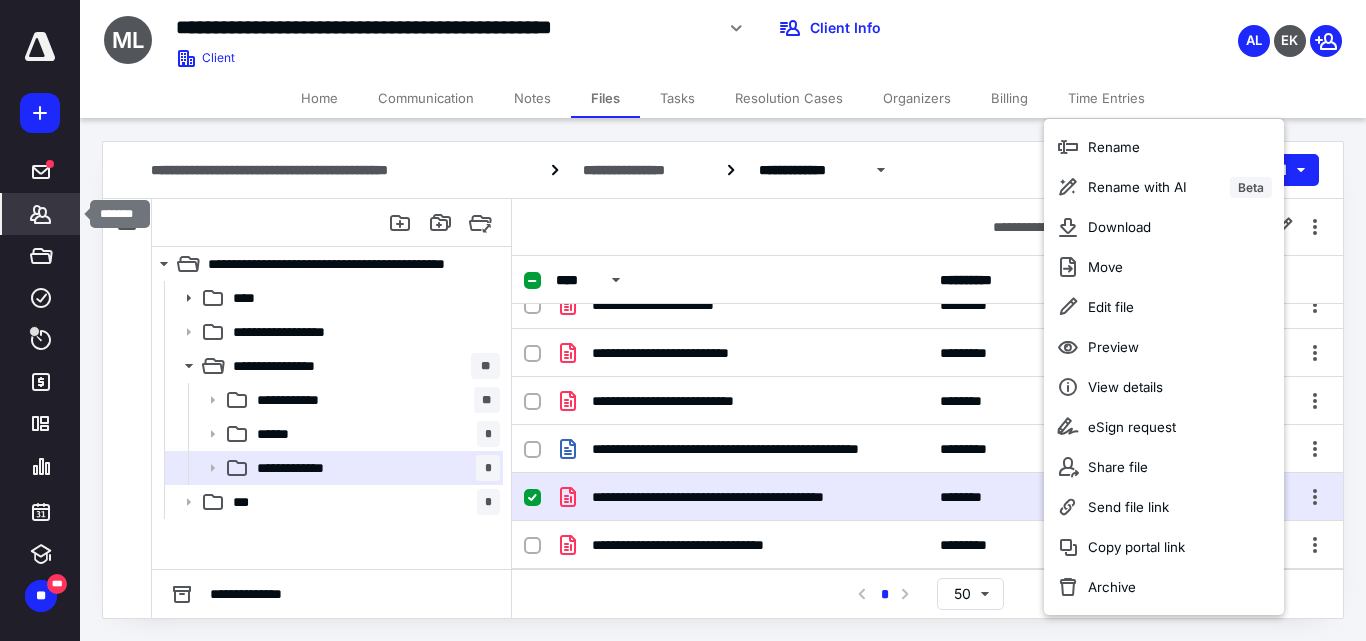 click 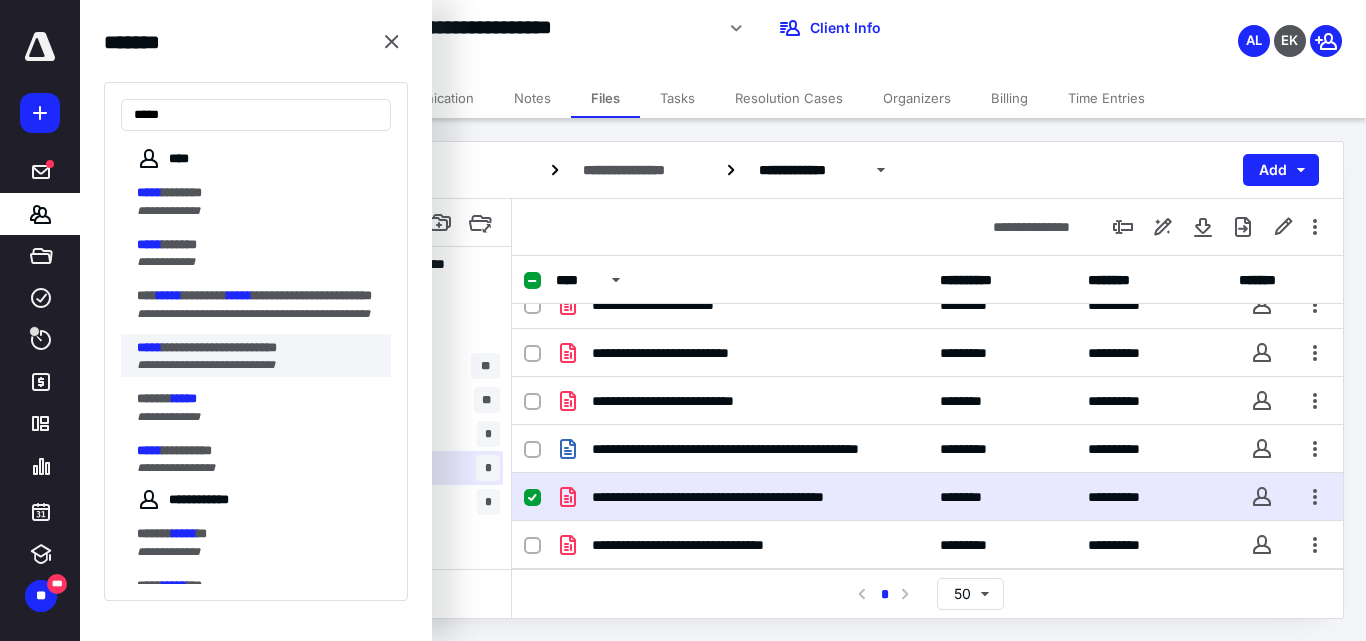 type on "*****" 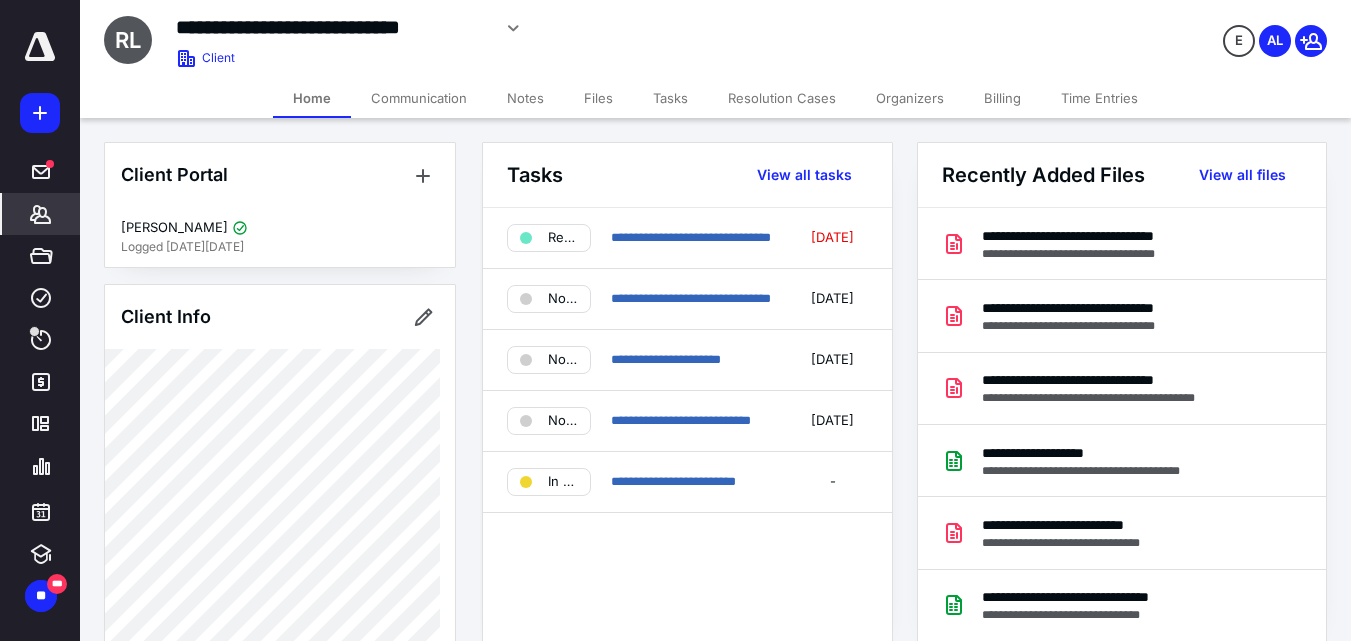 click on "Files" at bounding box center [598, 98] 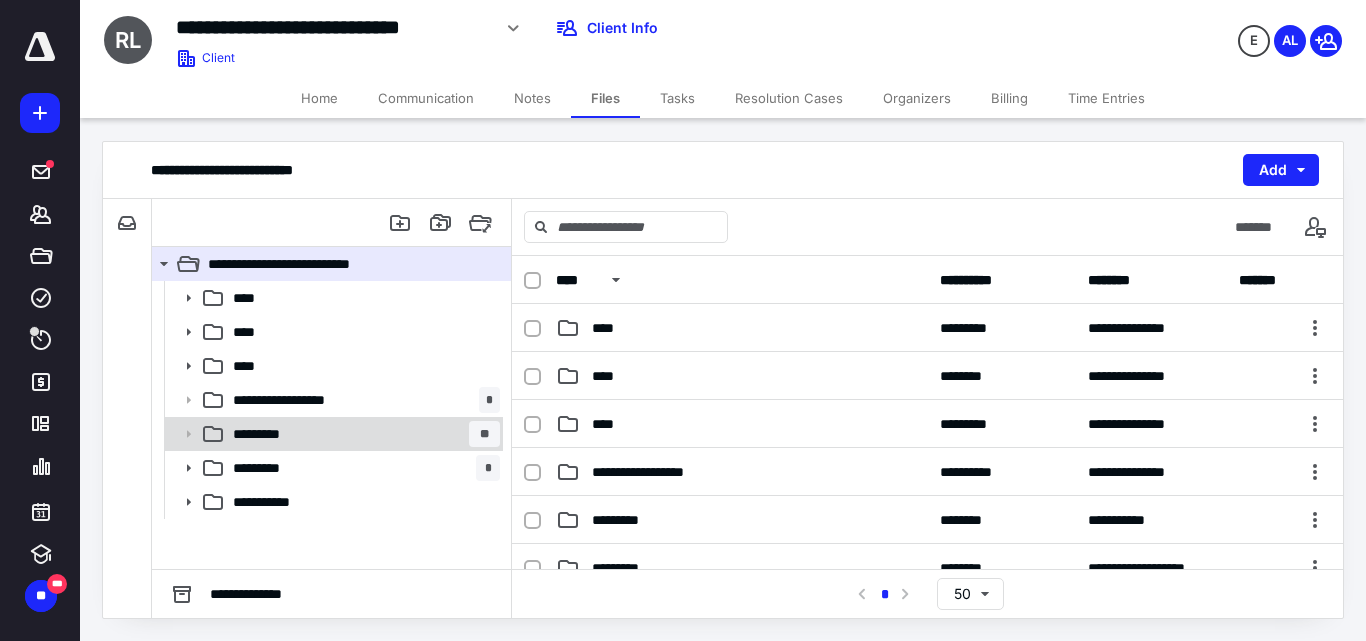 click 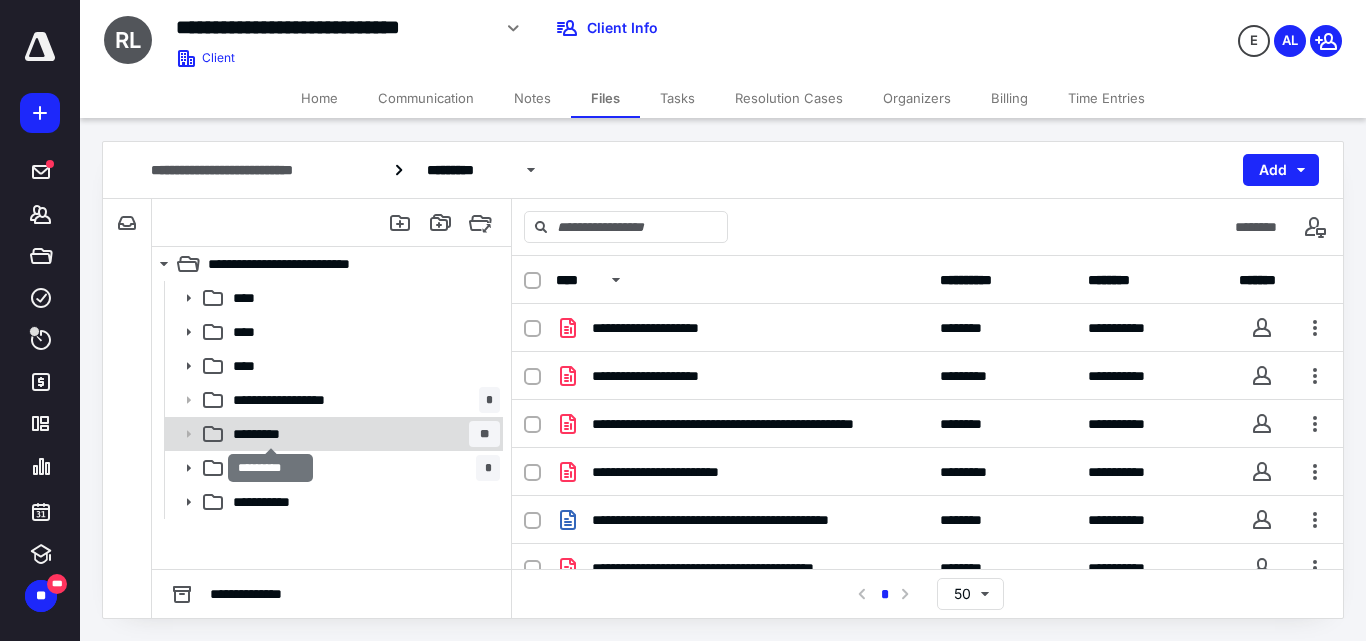 click on "*********" at bounding box center [271, 434] 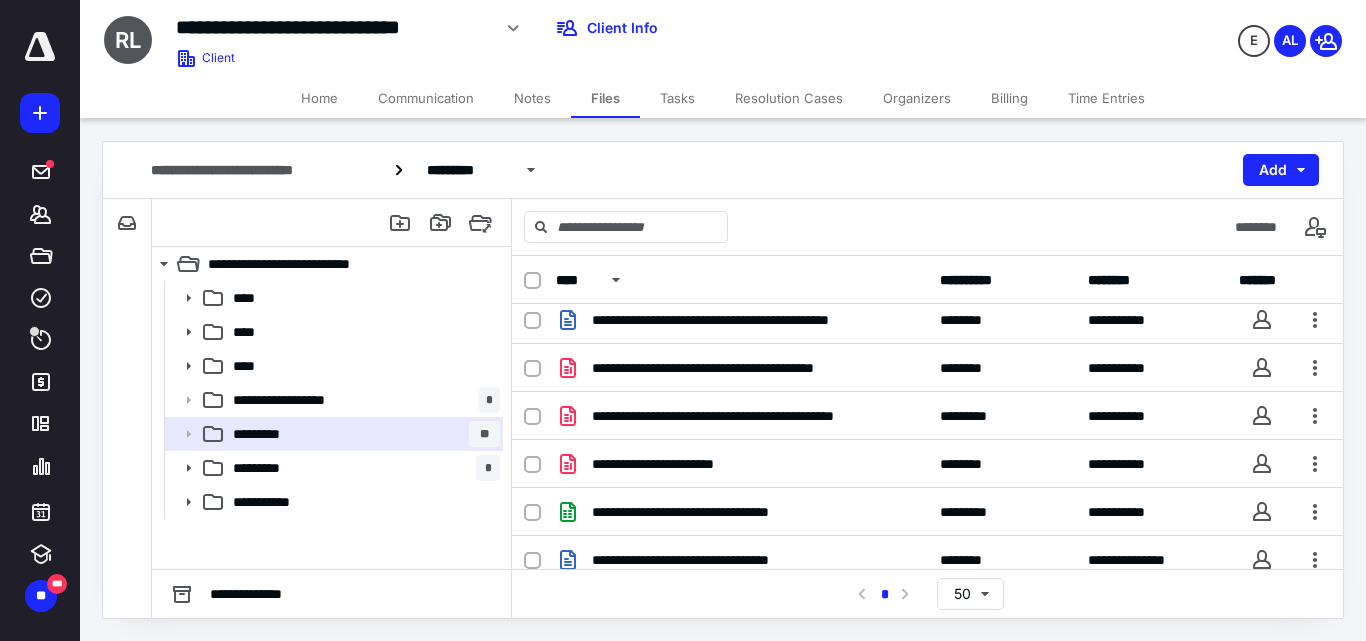 scroll, scrollTop: 210, scrollLeft: 0, axis: vertical 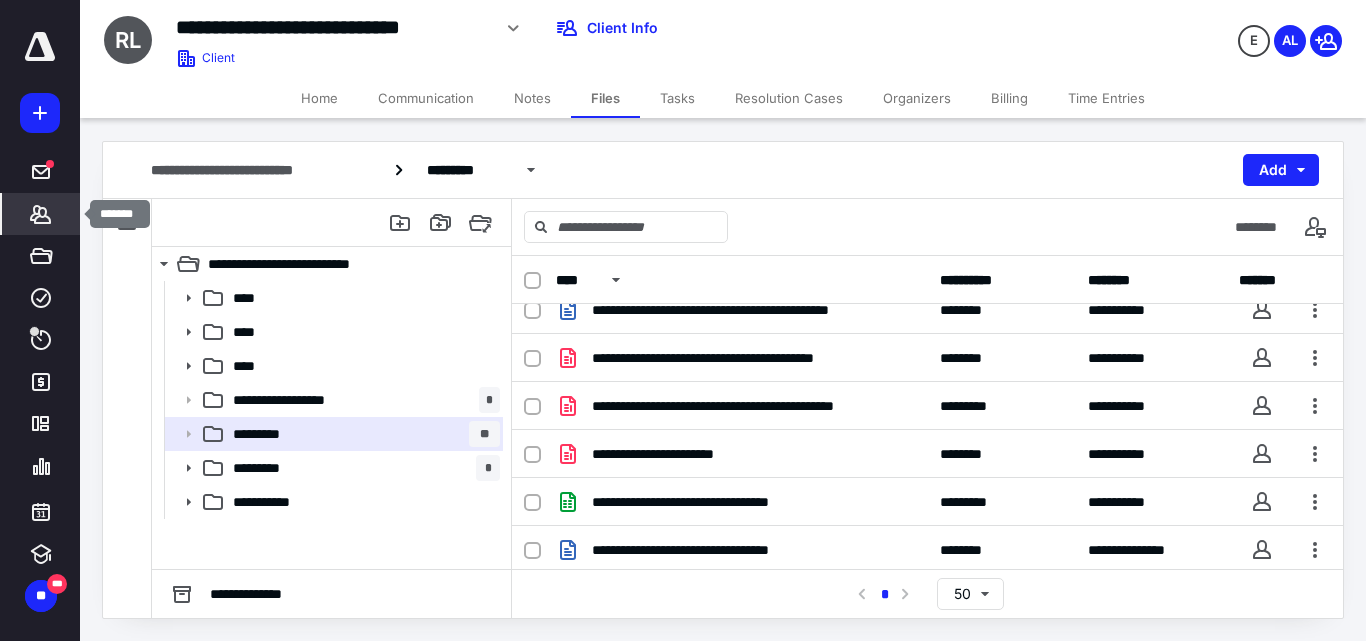 click 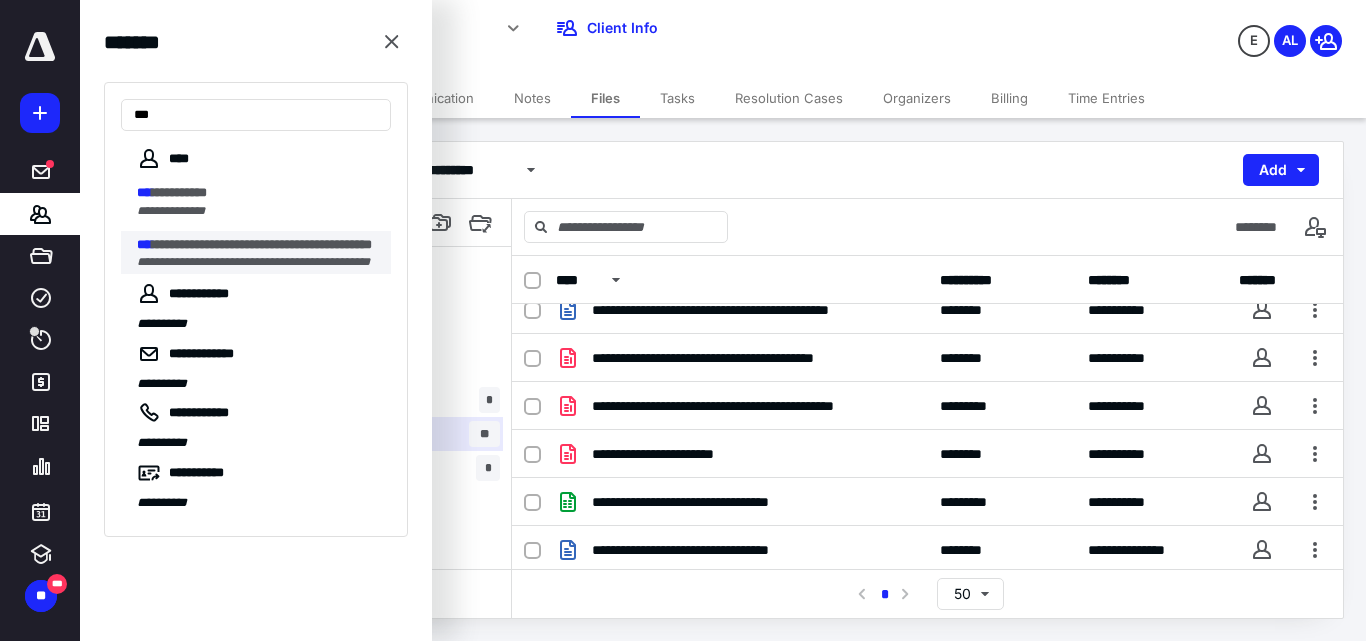 type on "***" 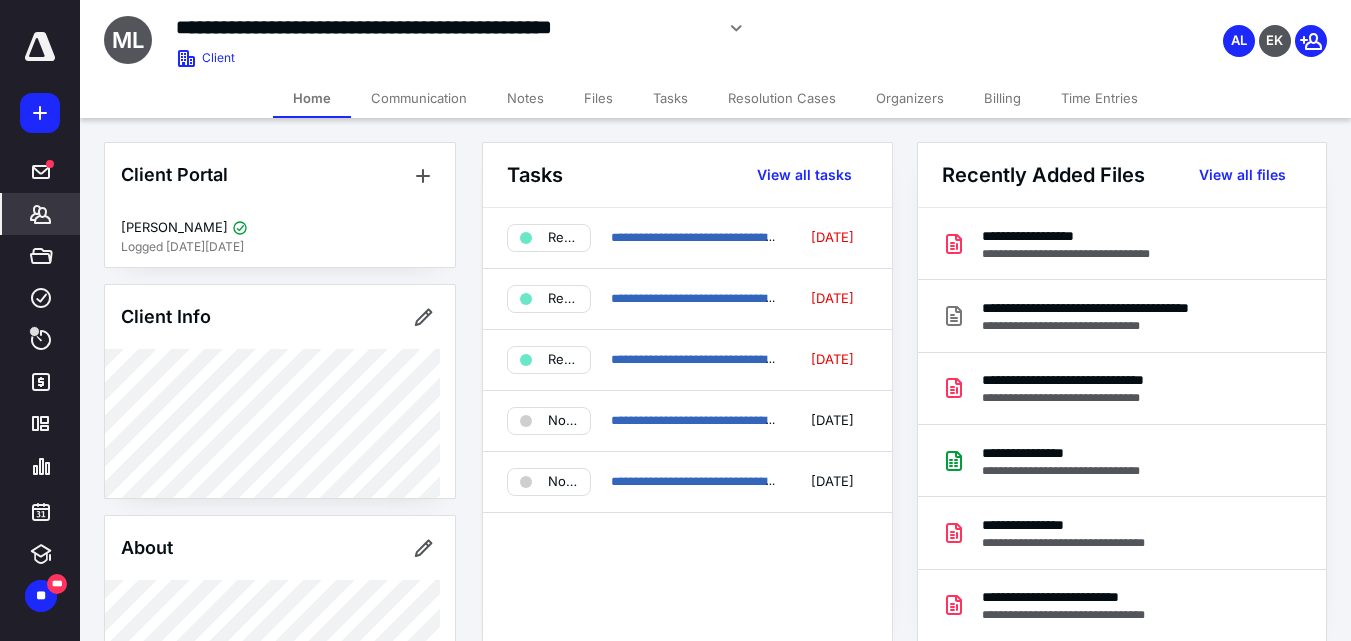click on "Files" at bounding box center [598, 98] 